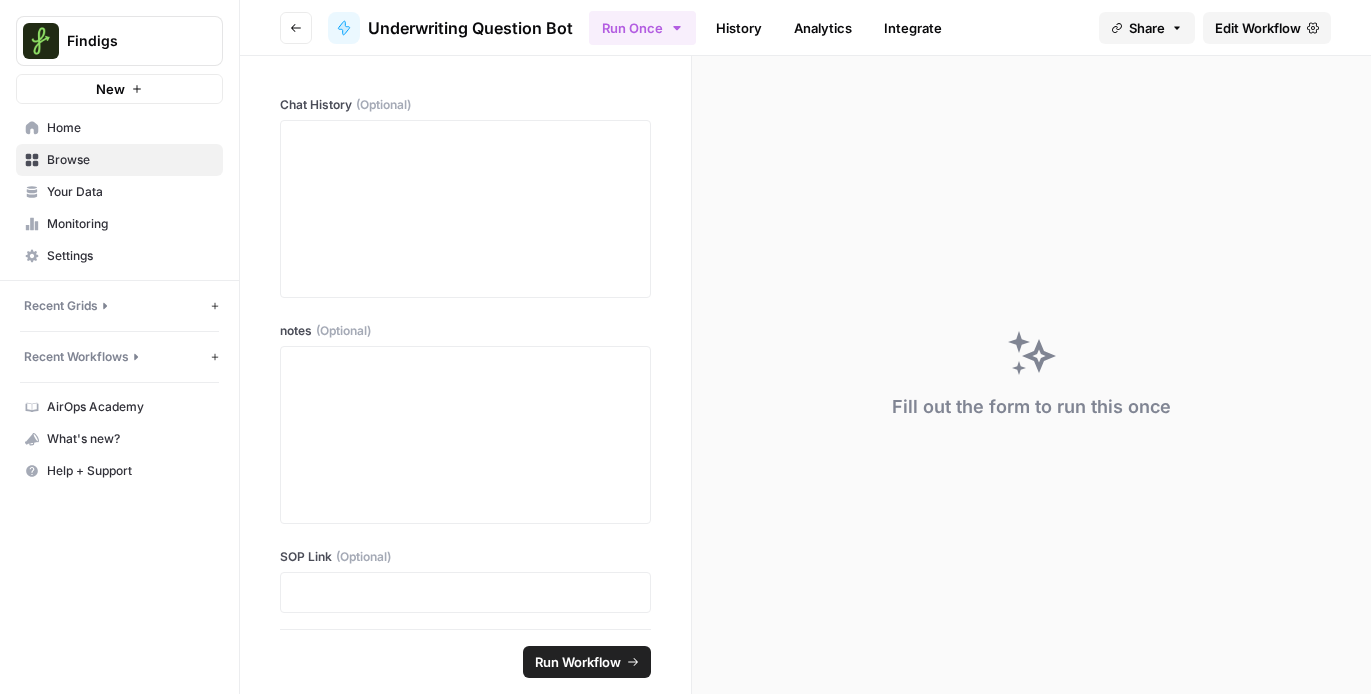 scroll, scrollTop: 0, scrollLeft: 0, axis: both 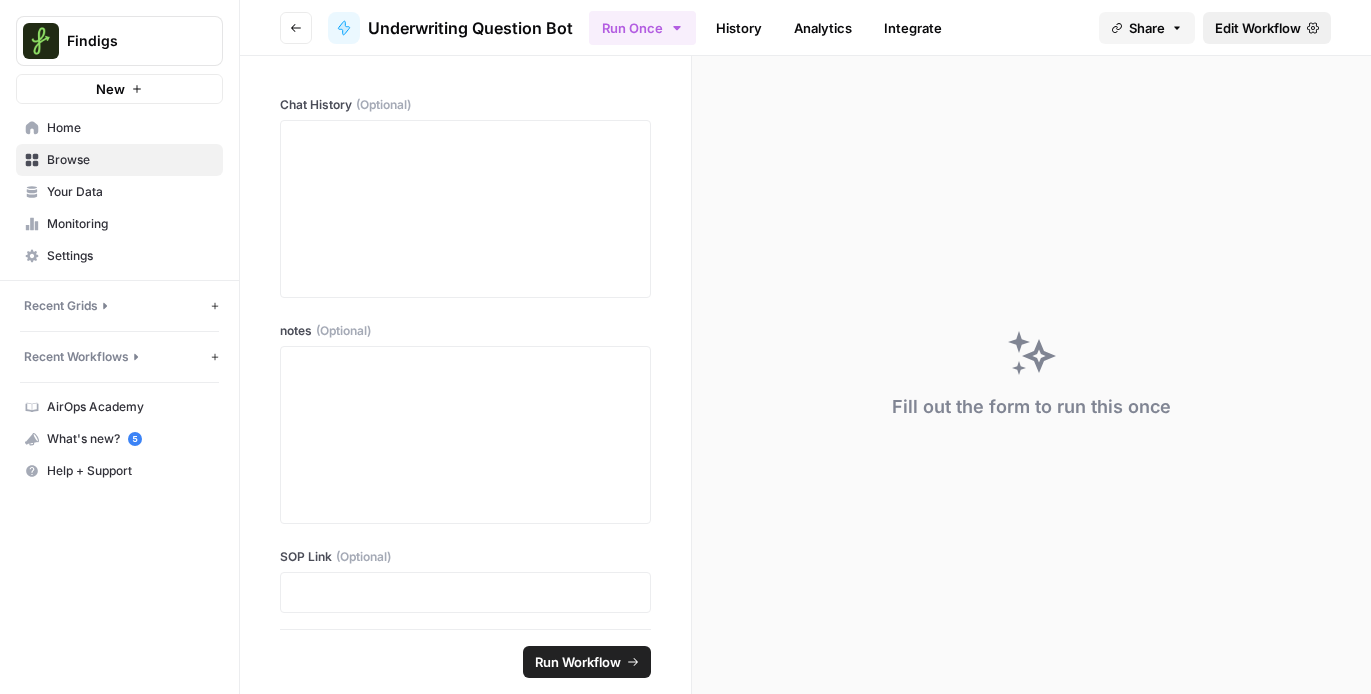 click on "Edit Workflow" at bounding box center (1258, 28) 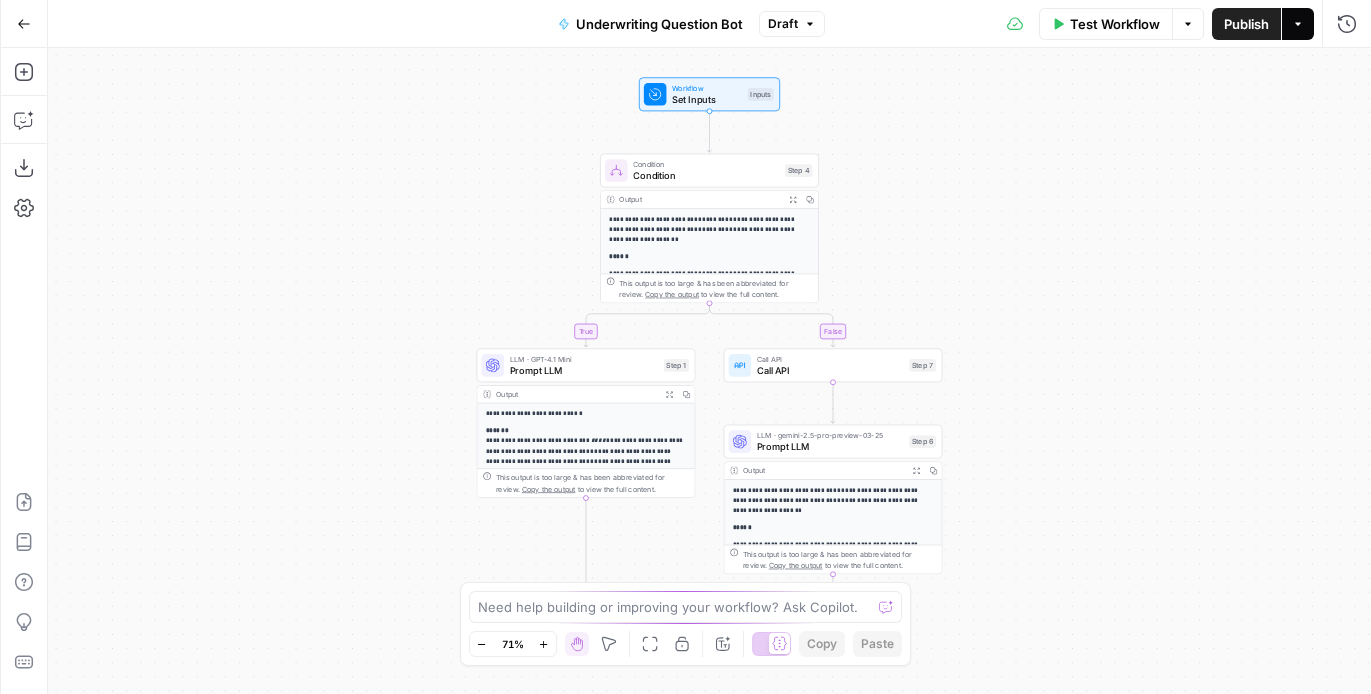 click on "Actions" at bounding box center [1298, 24] 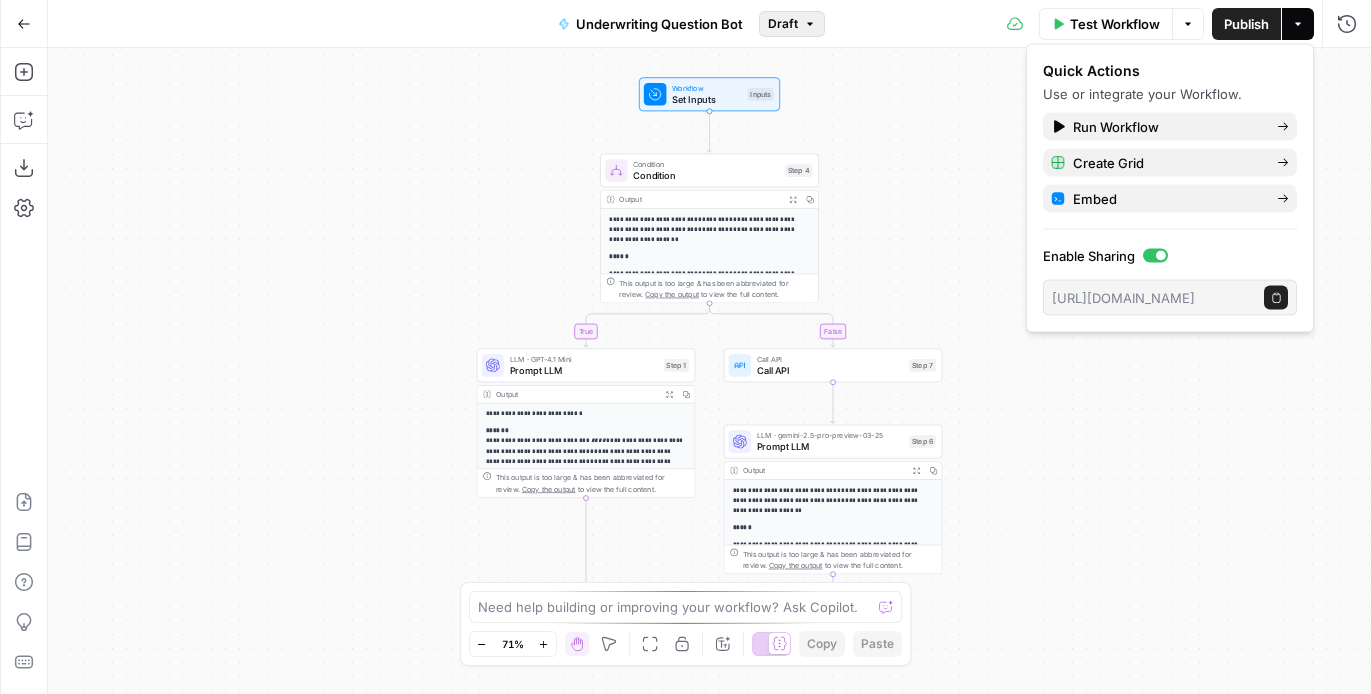 click on "Draft" at bounding box center (783, 24) 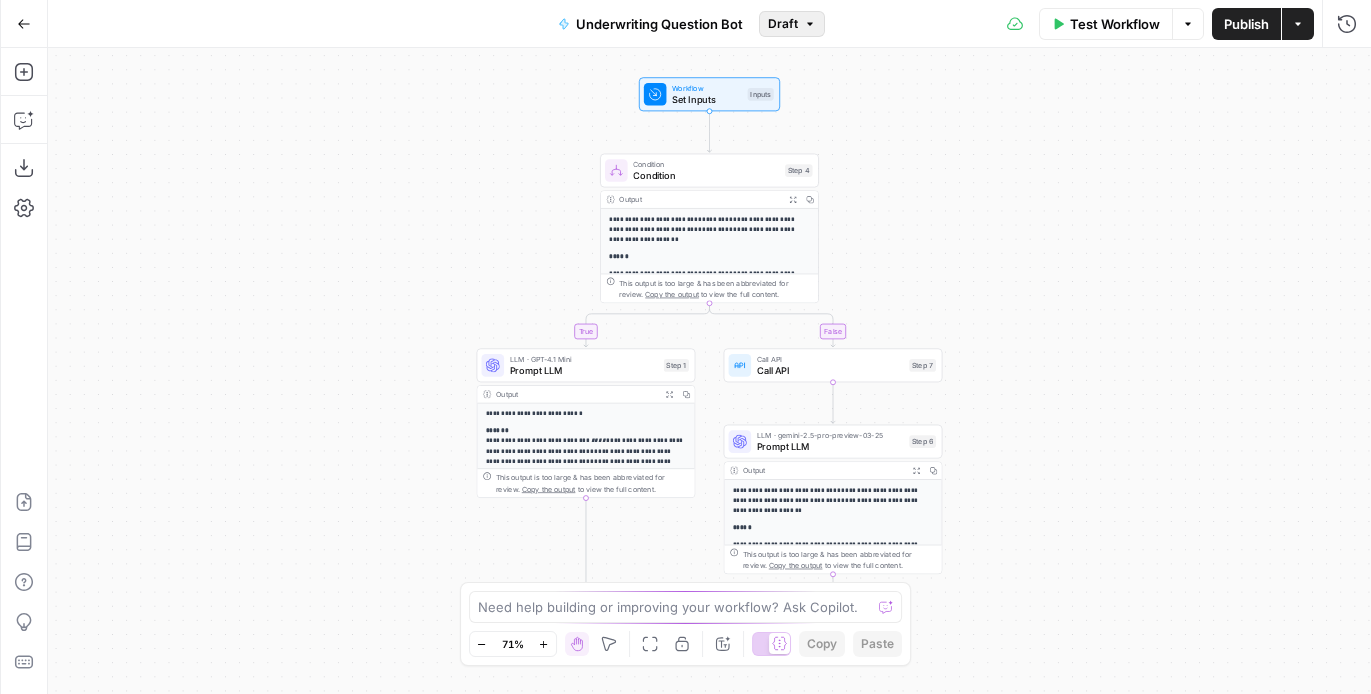 click on "Draft" at bounding box center [783, 24] 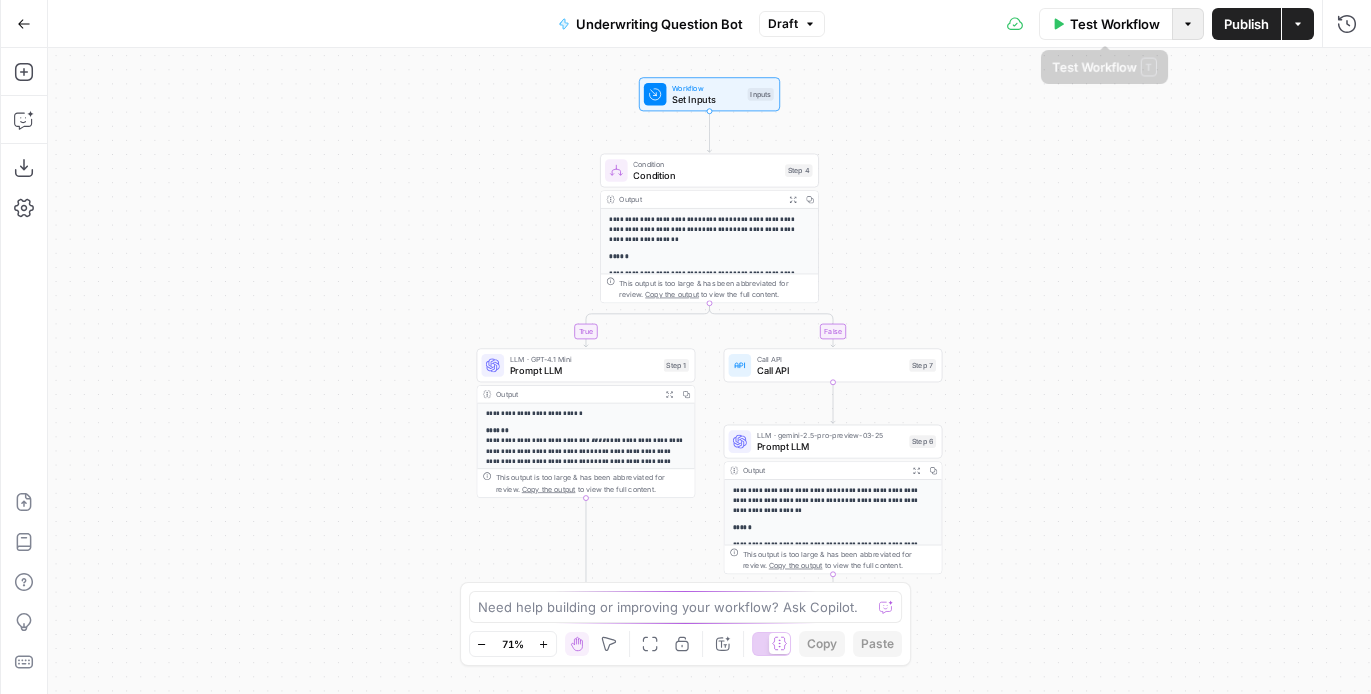 click 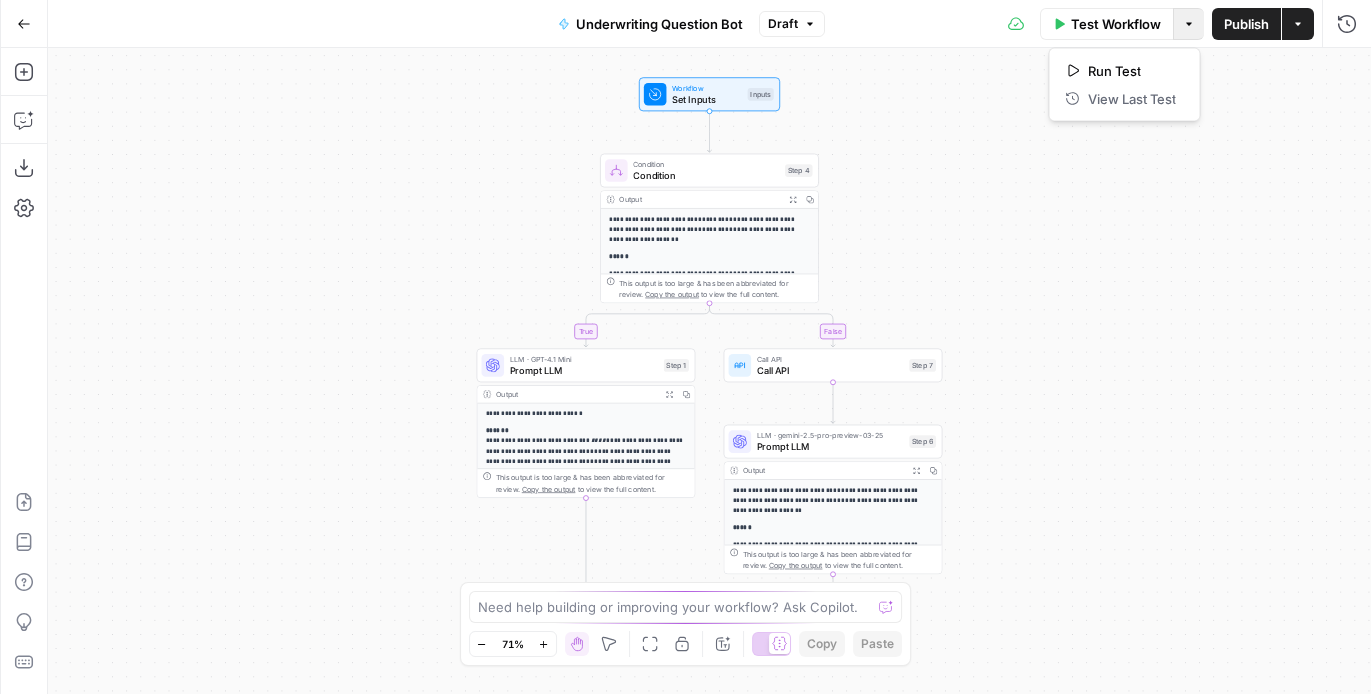 click on "**********" at bounding box center (709, 371) 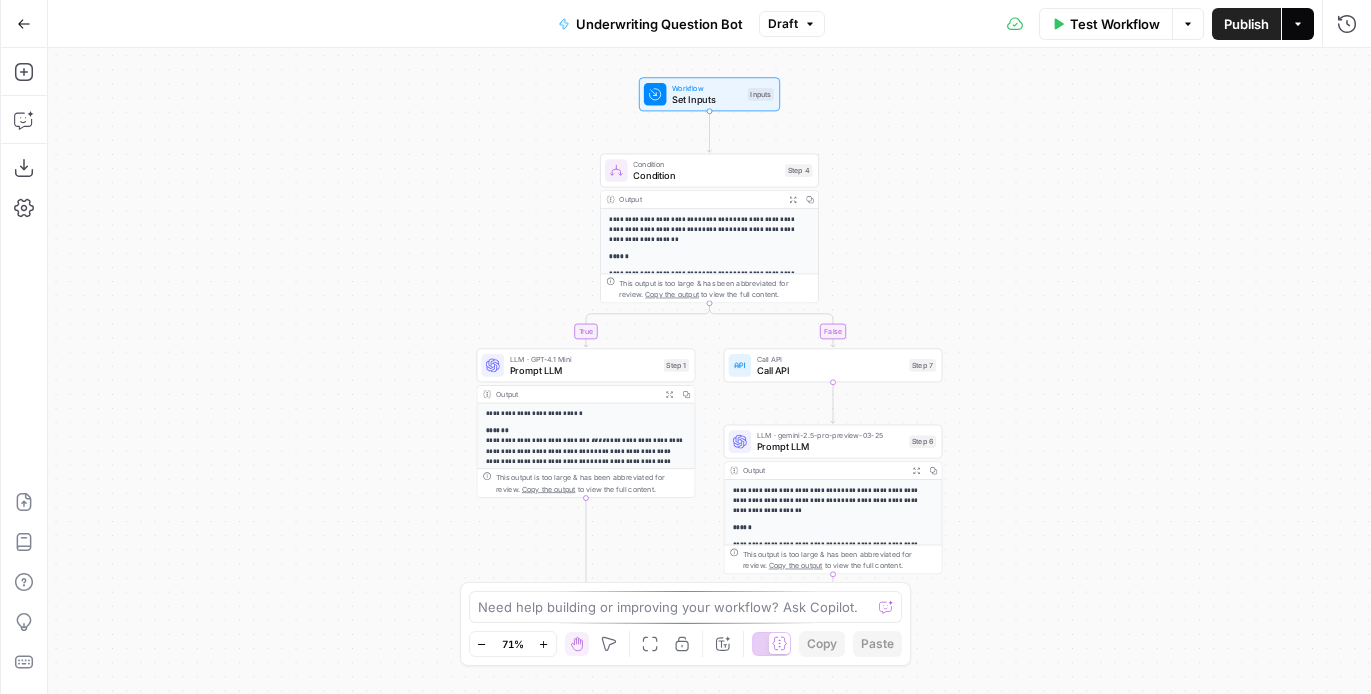 click on "Actions" at bounding box center [1298, 24] 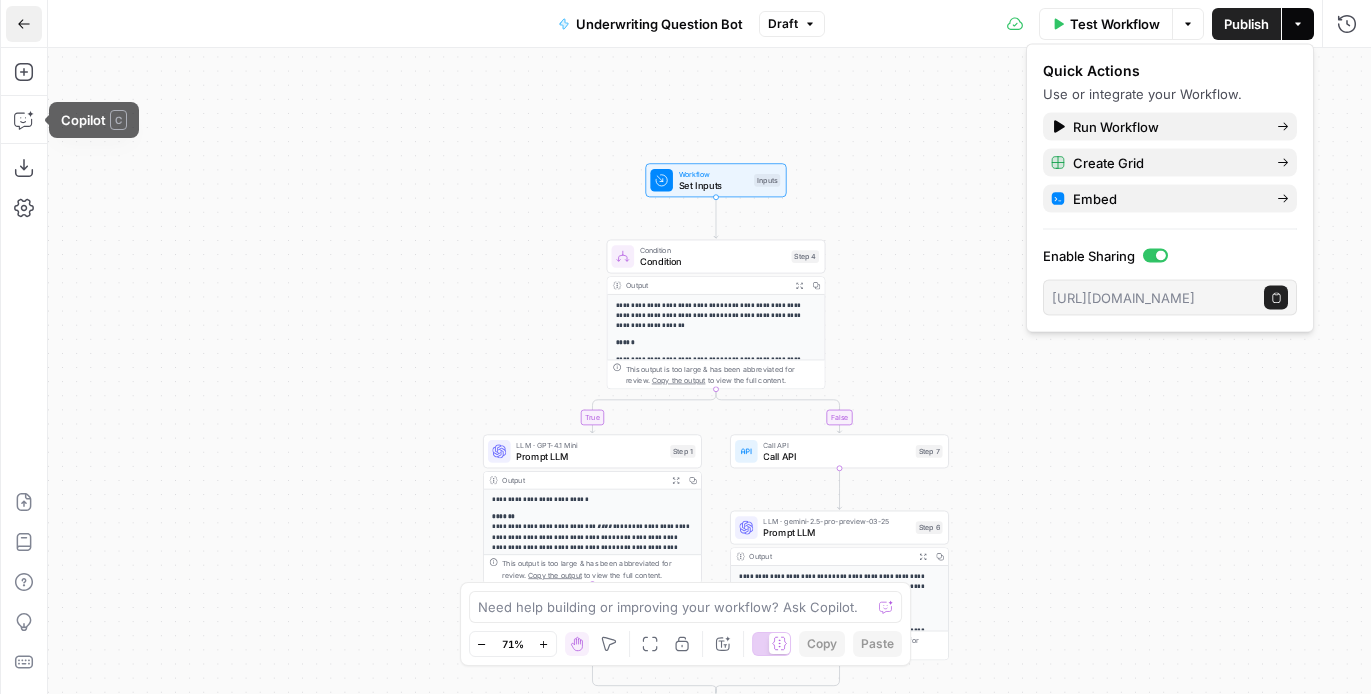 click on "Go Back" at bounding box center [24, 24] 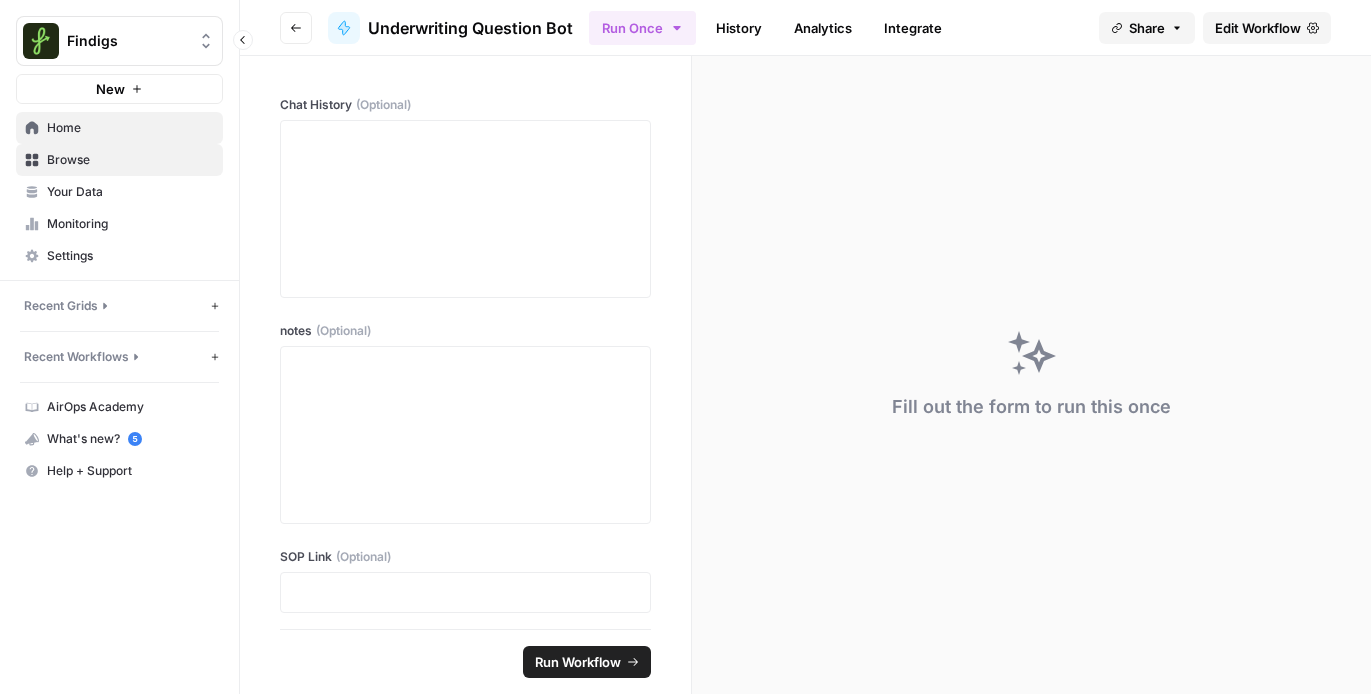 click on "Home" at bounding box center (130, 128) 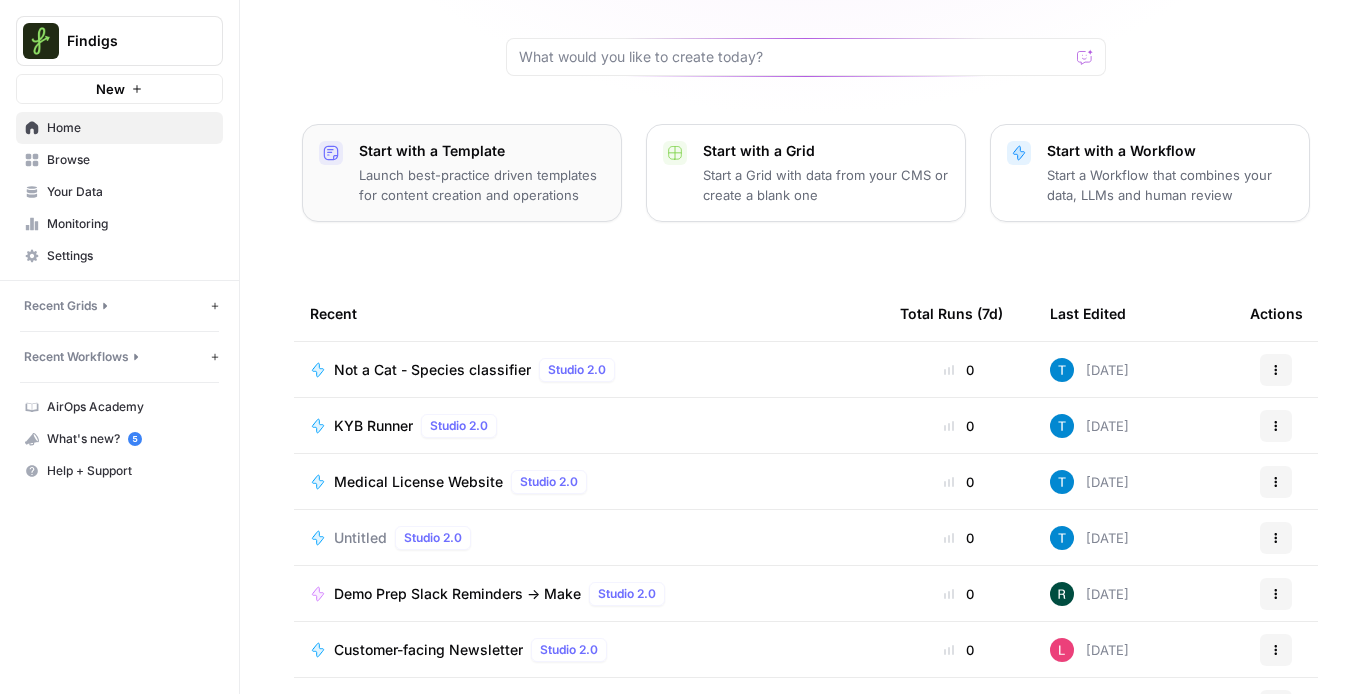 scroll, scrollTop: 226, scrollLeft: 0, axis: vertical 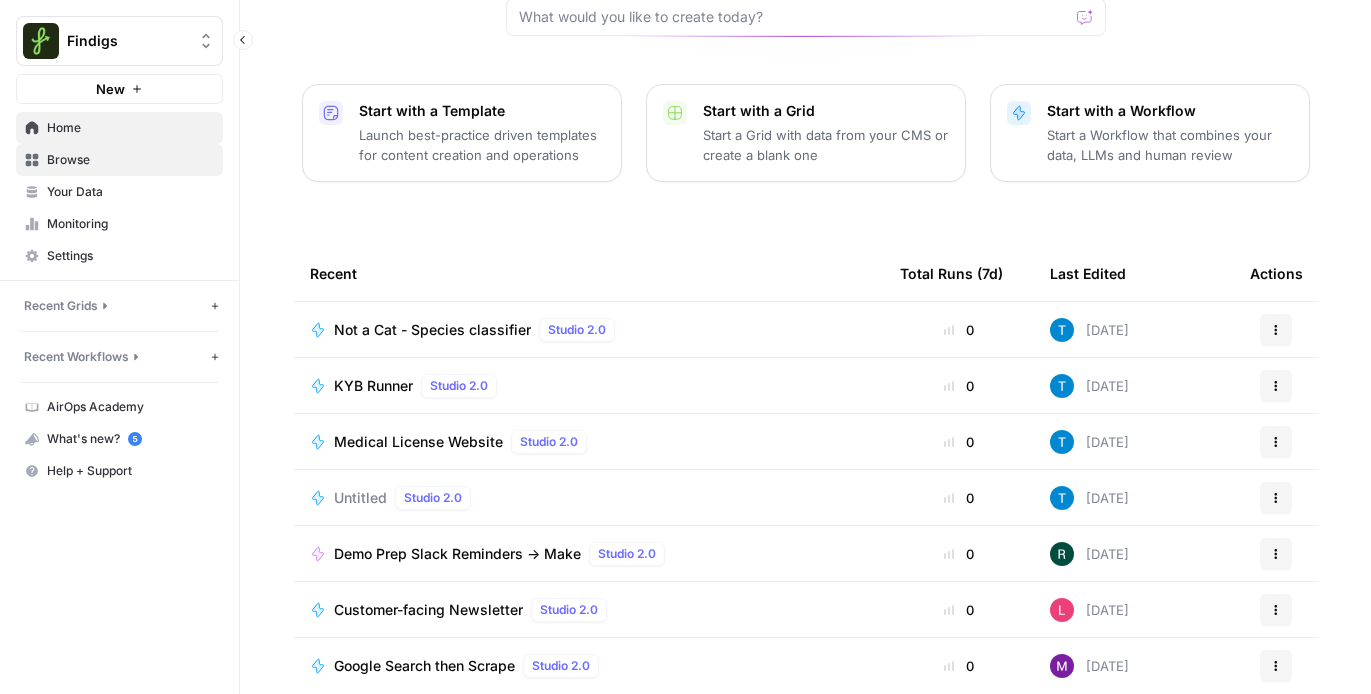 click on "Browse" at bounding box center (119, 160) 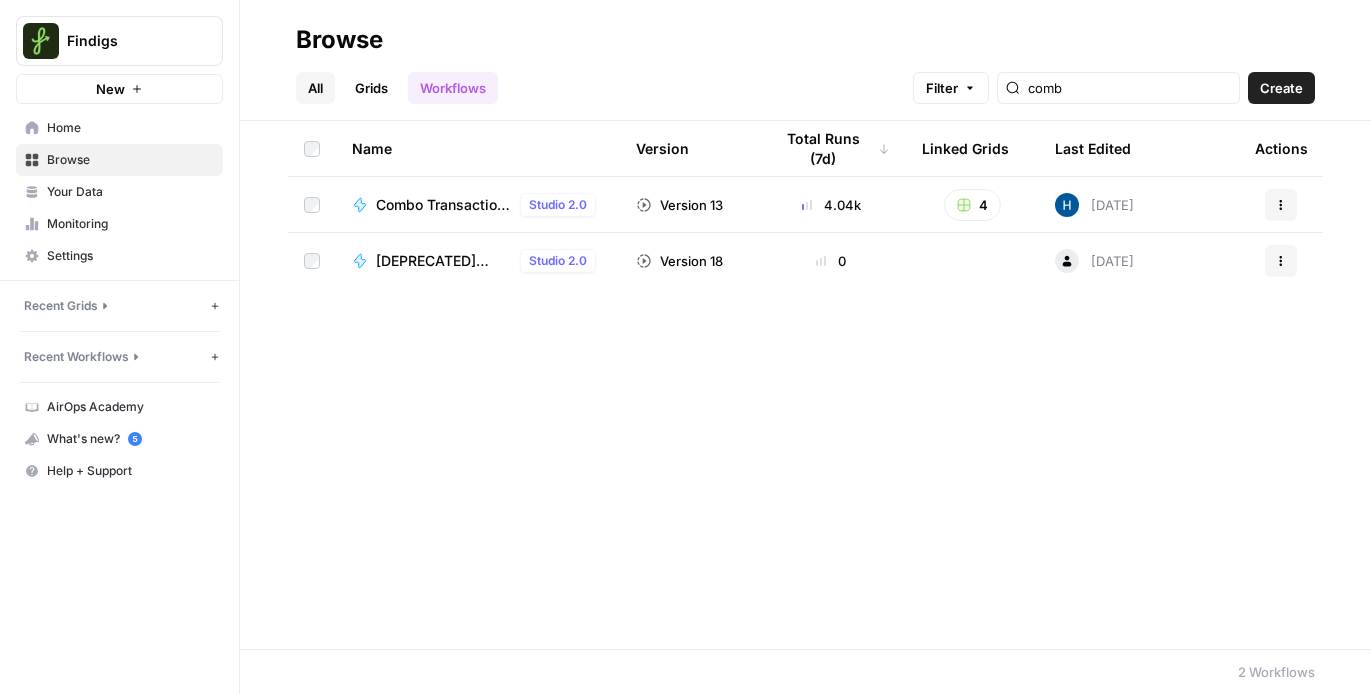 click on "All" at bounding box center [315, 88] 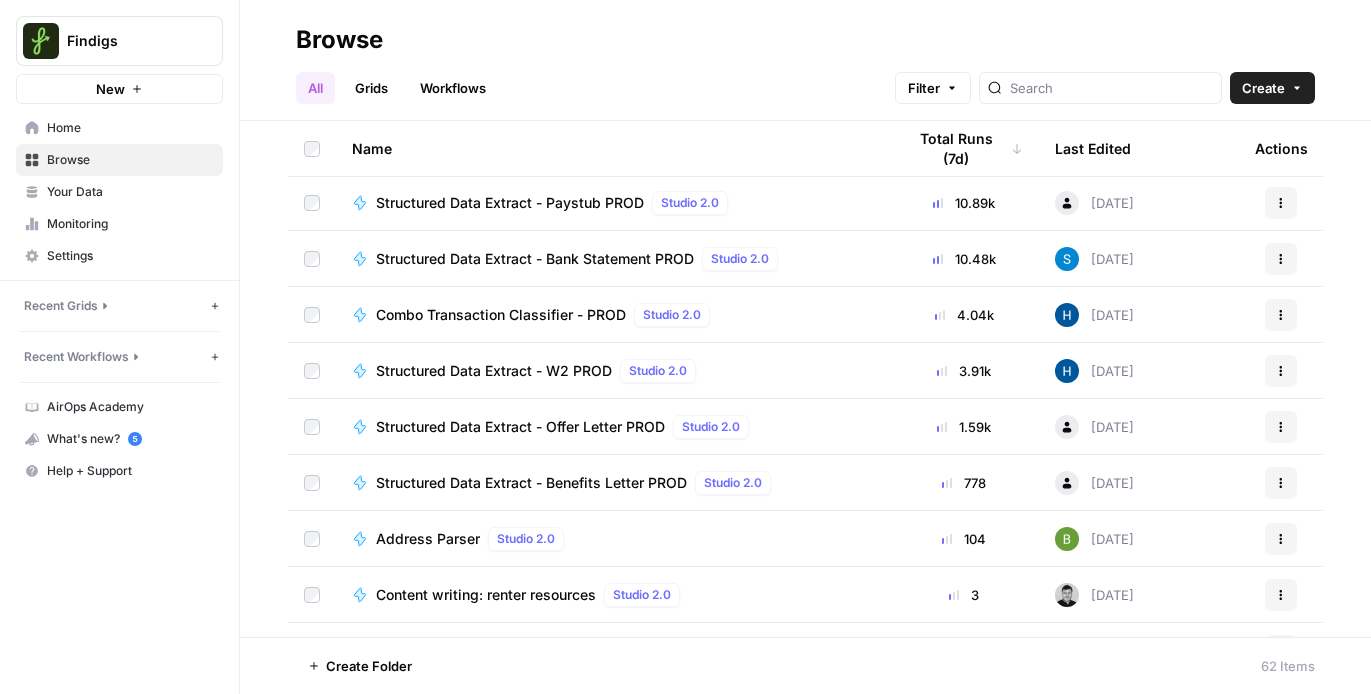 scroll, scrollTop: 759, scrollLeft: 0, axis: vertical 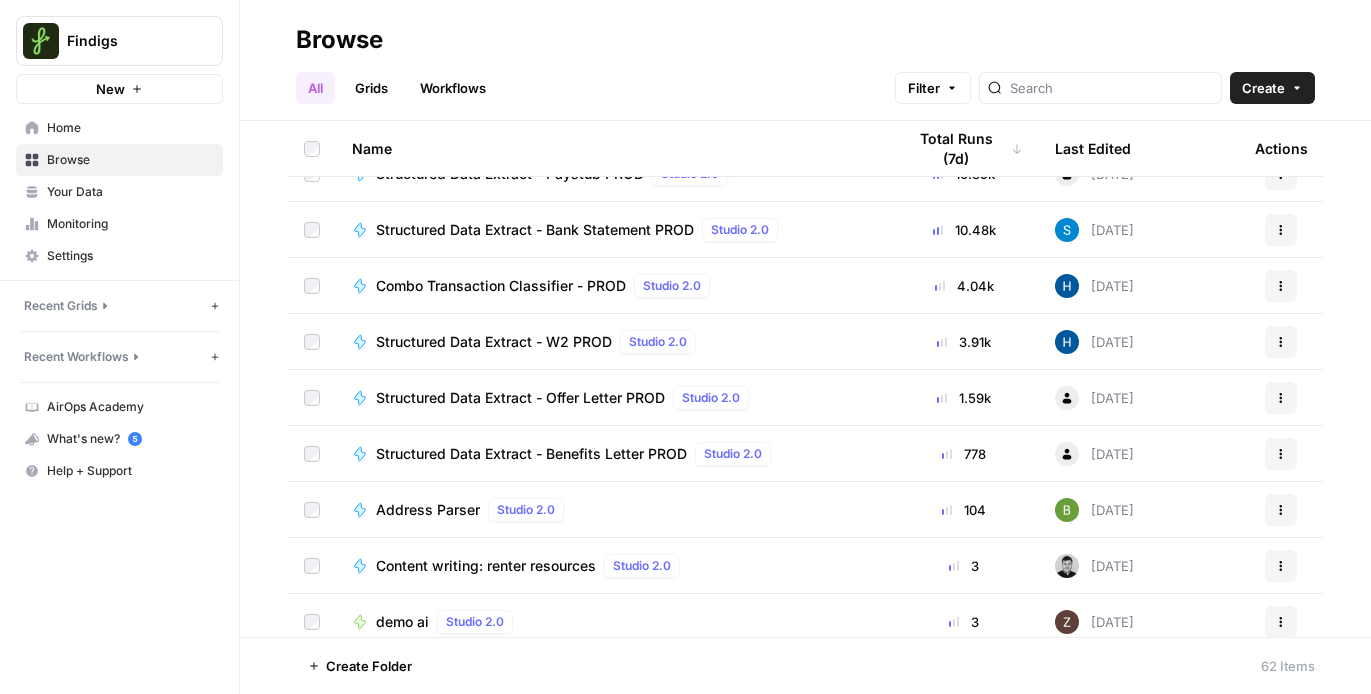 click on "Structured Data Extract - Bank Statement PROD Studio 2.0" at bounding box center [612, 229] 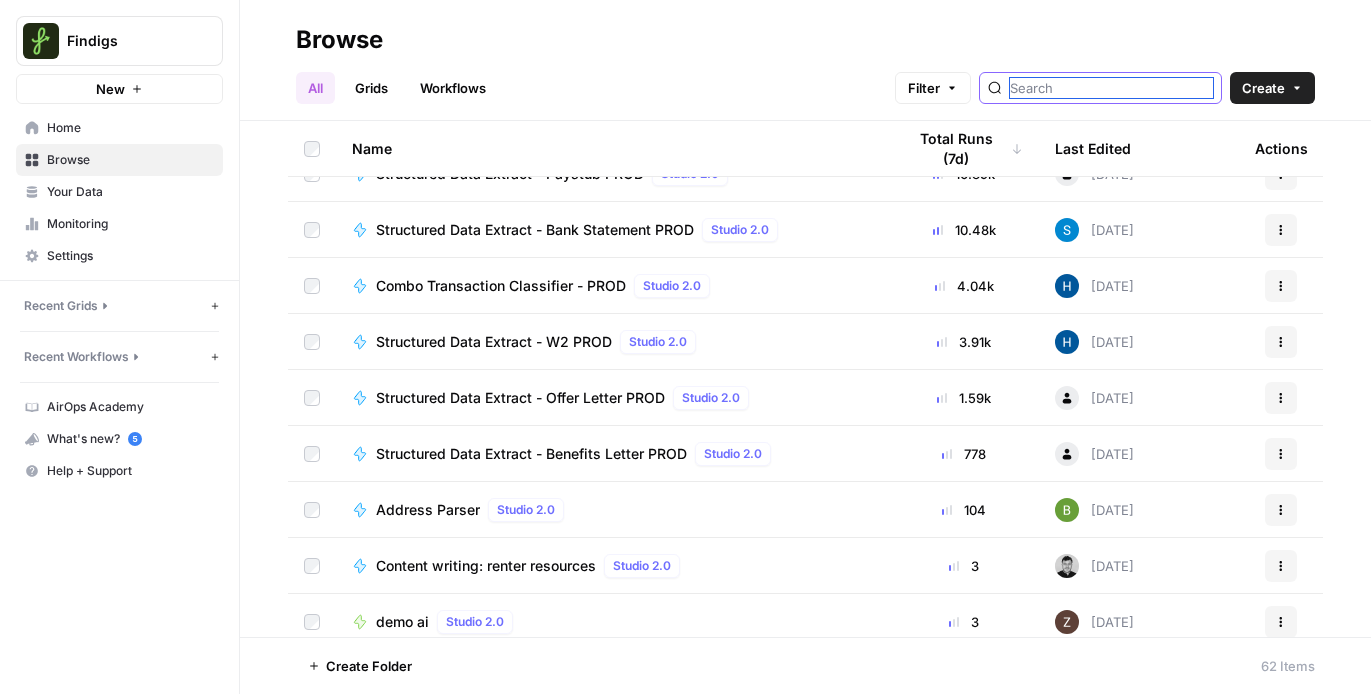 click at bounding box center (1111, 88) 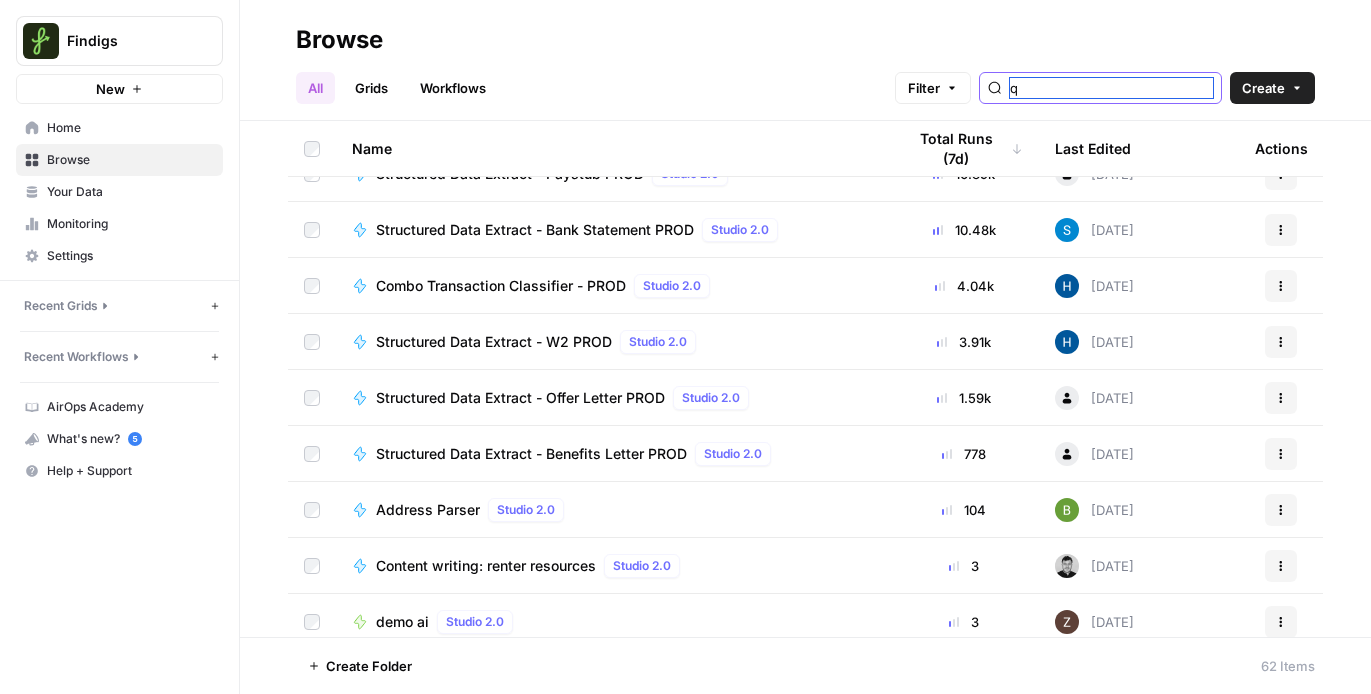 scroll, scrollTop: 0, scrollLeft: 0, axis: both 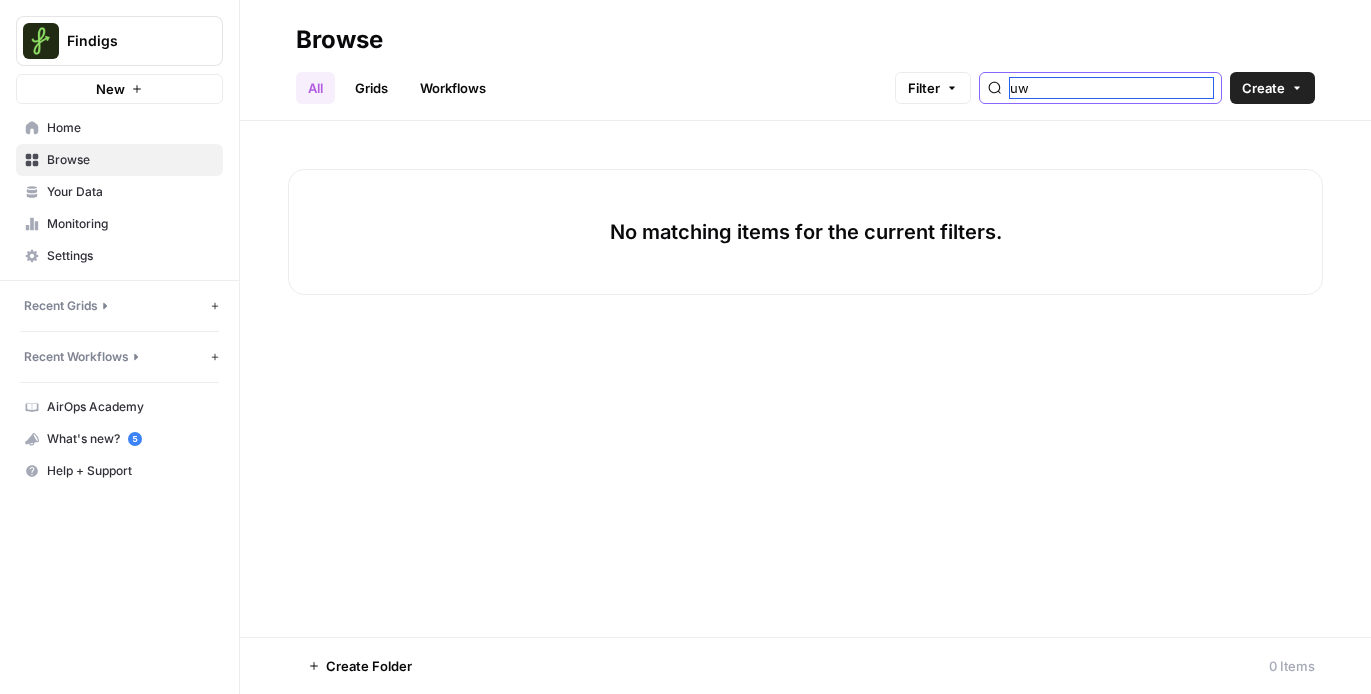 type on "u" 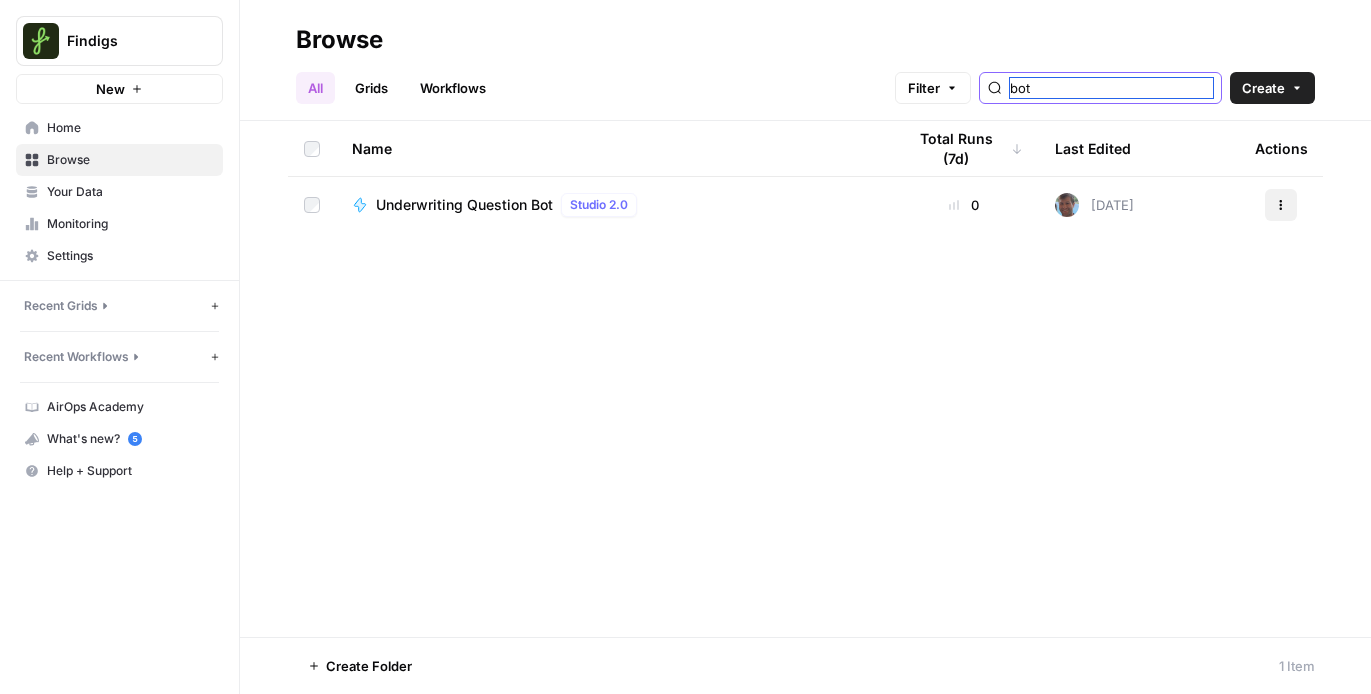 type on "bot" 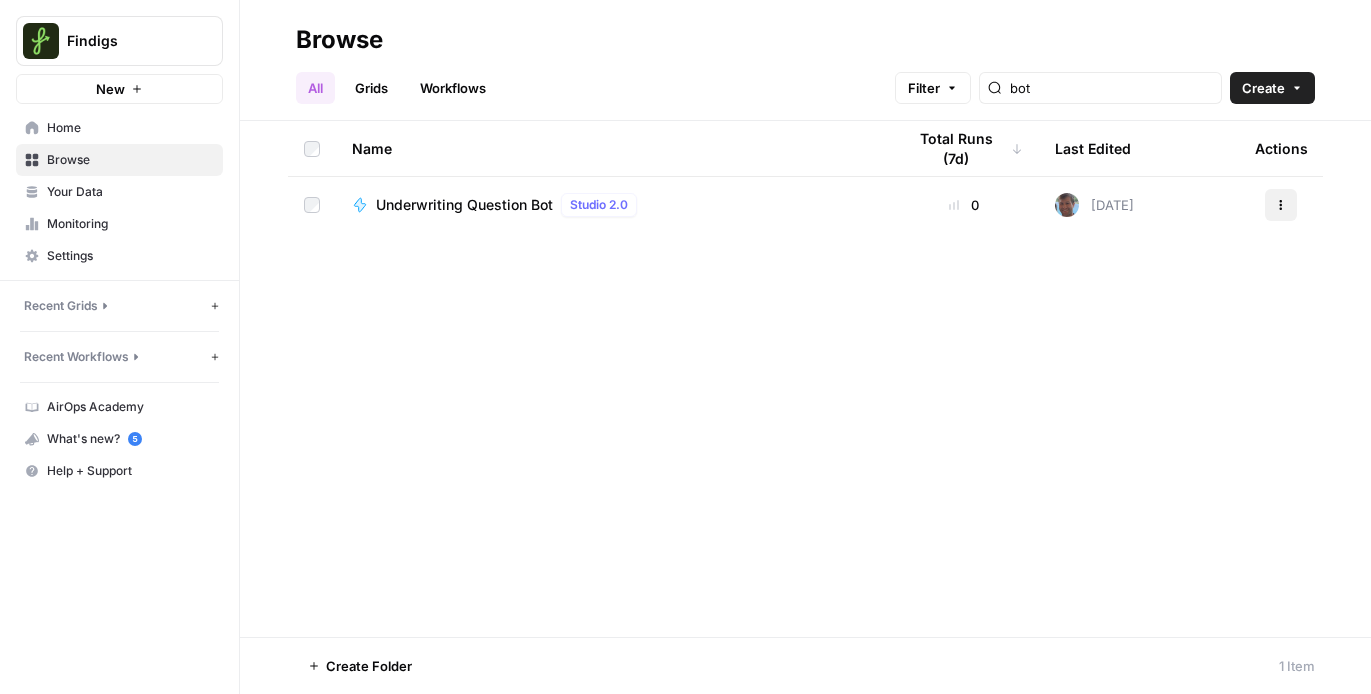 click on "Actions" at bounding box center [1281, 205] 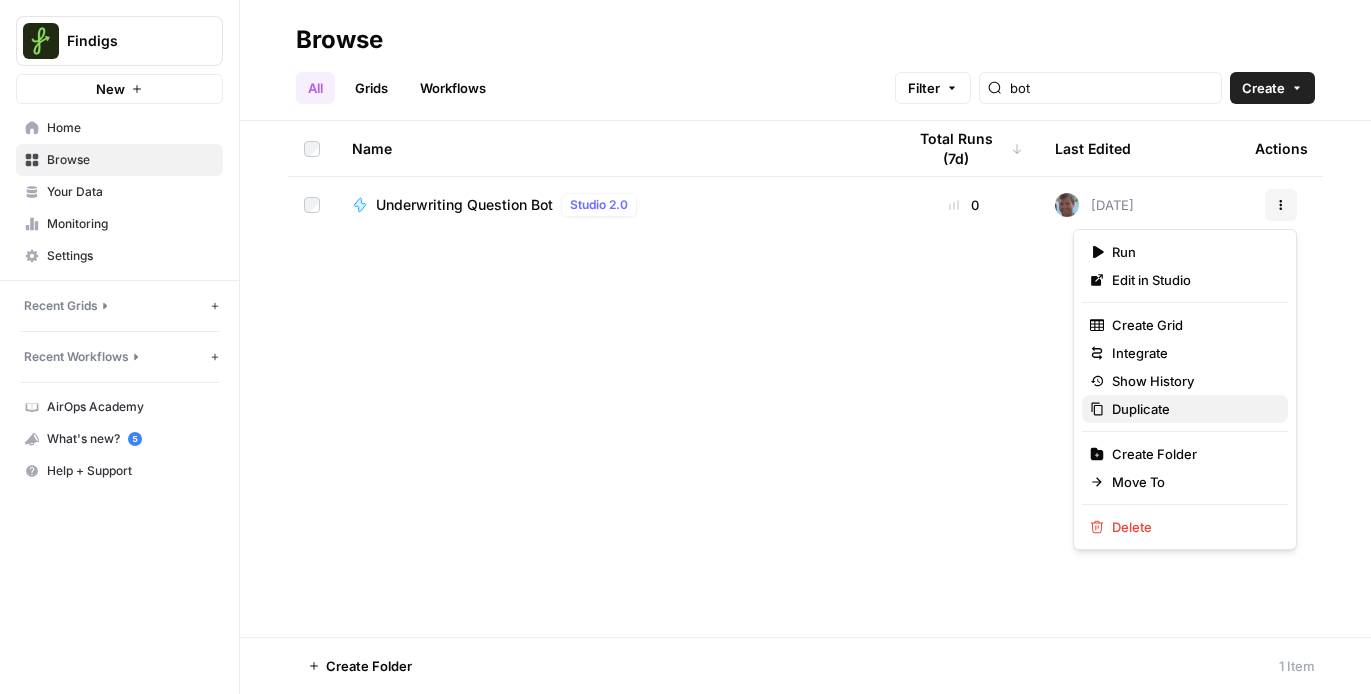 click on "Duplicate" at bounding box center (1185, 409) 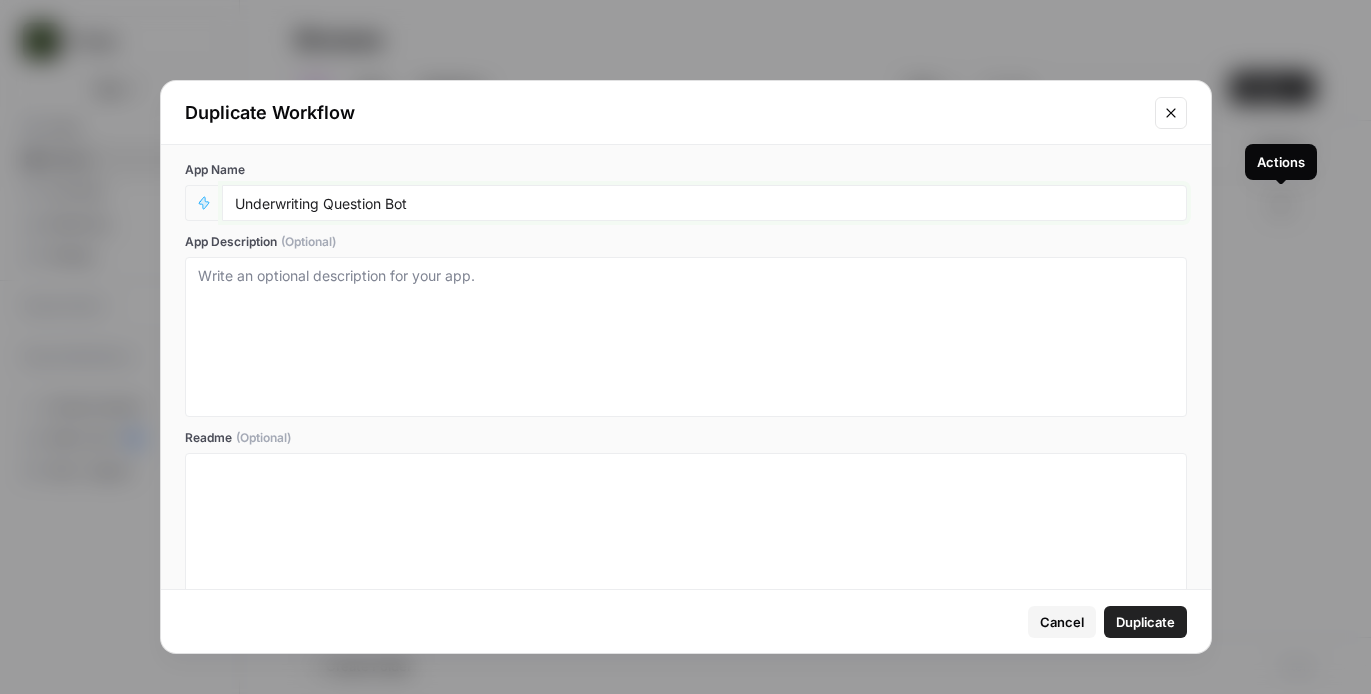 click on "Underwriting Question Bot" at bounding box center [704, 203] 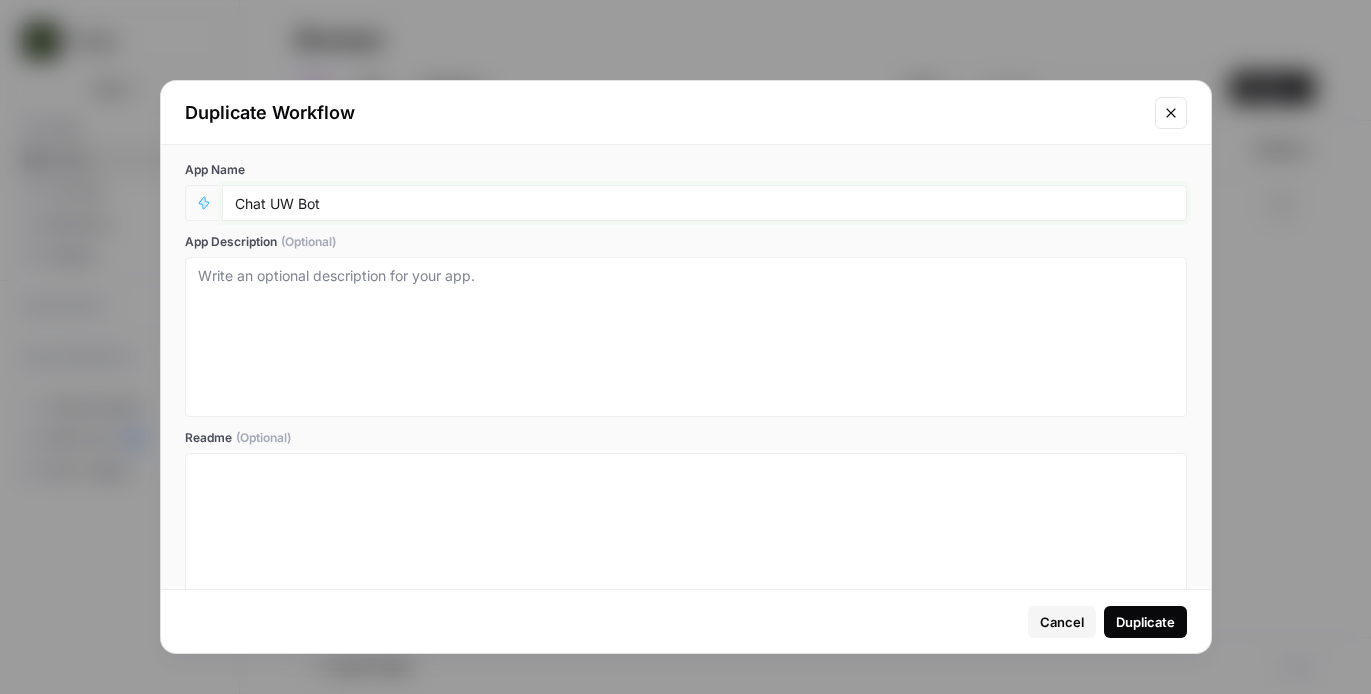 type on "Chat UW Bot" 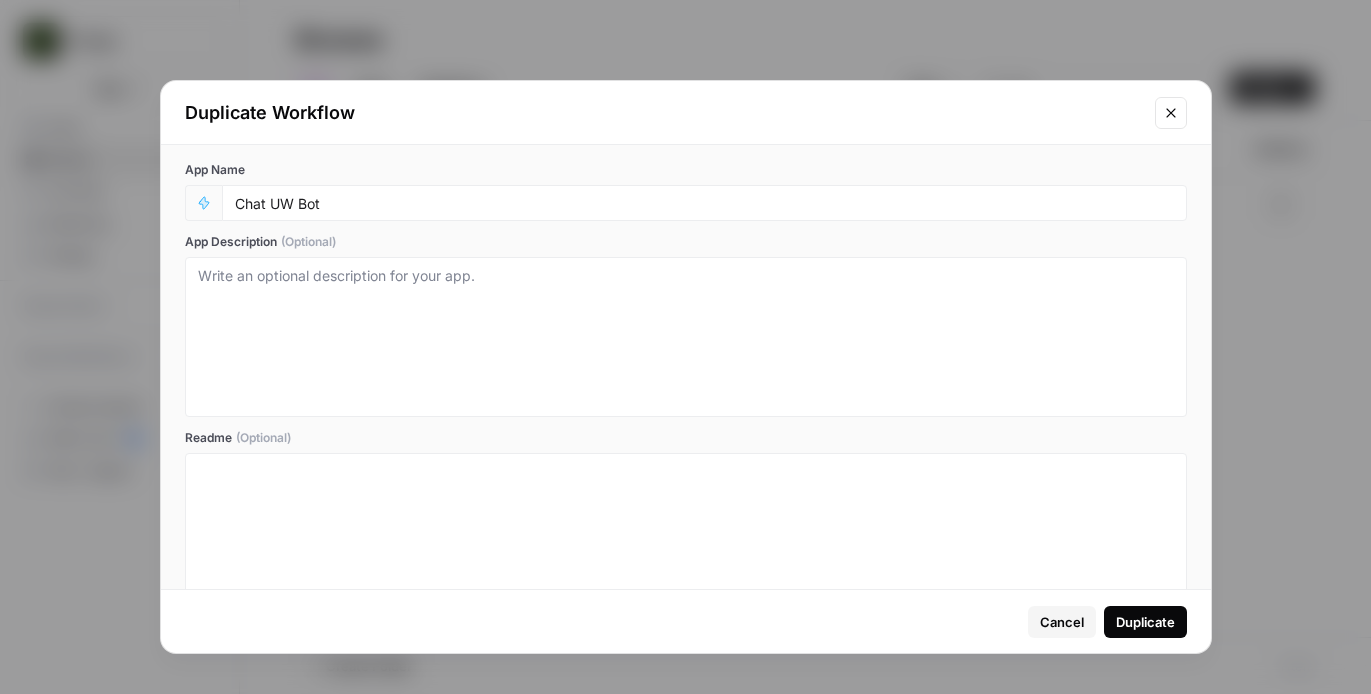 click on "Duplicate" at bounding box center (1145, 622) 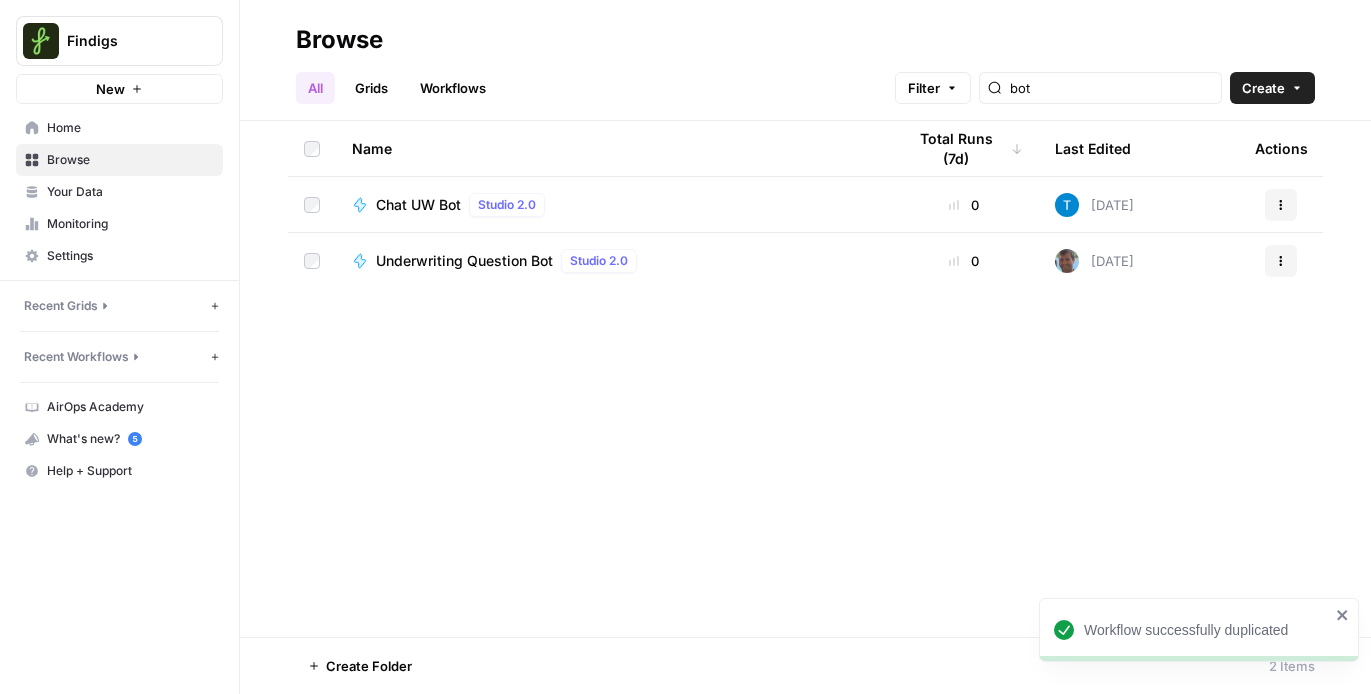 click on "Chat UW Bot  Studio 2.0" at bounding box center (612, 205) 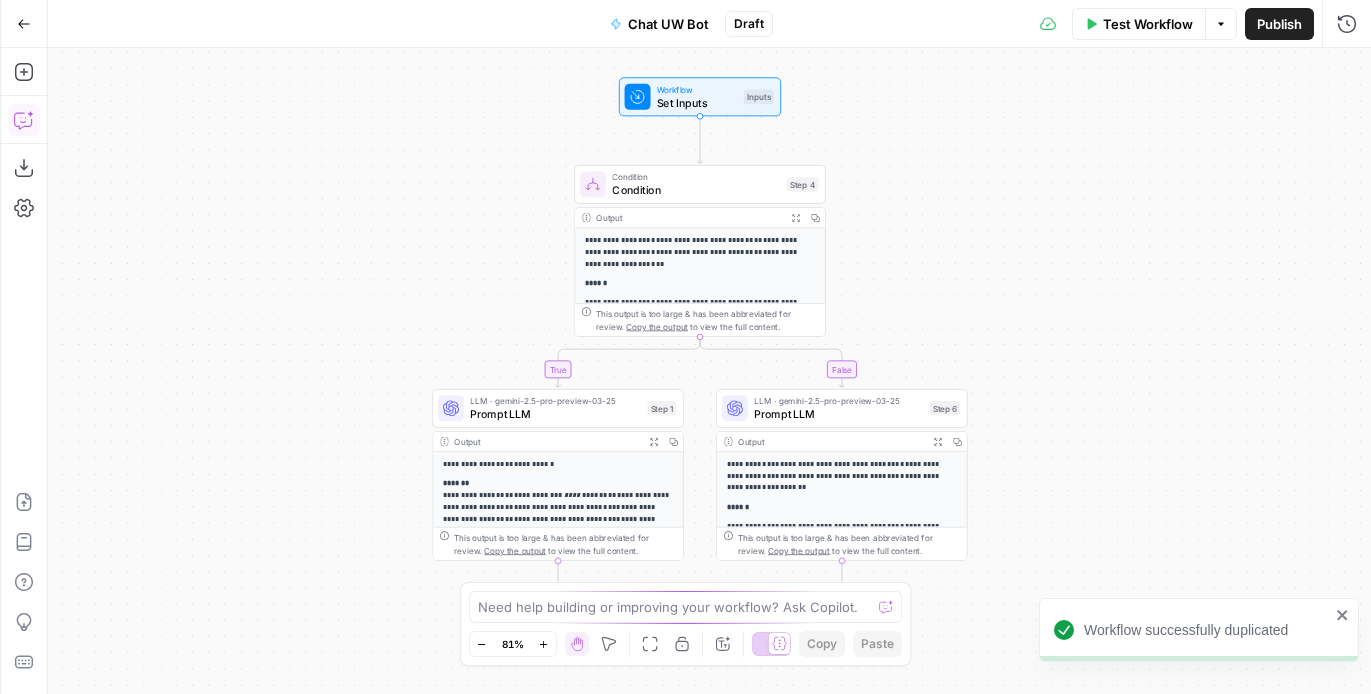 click 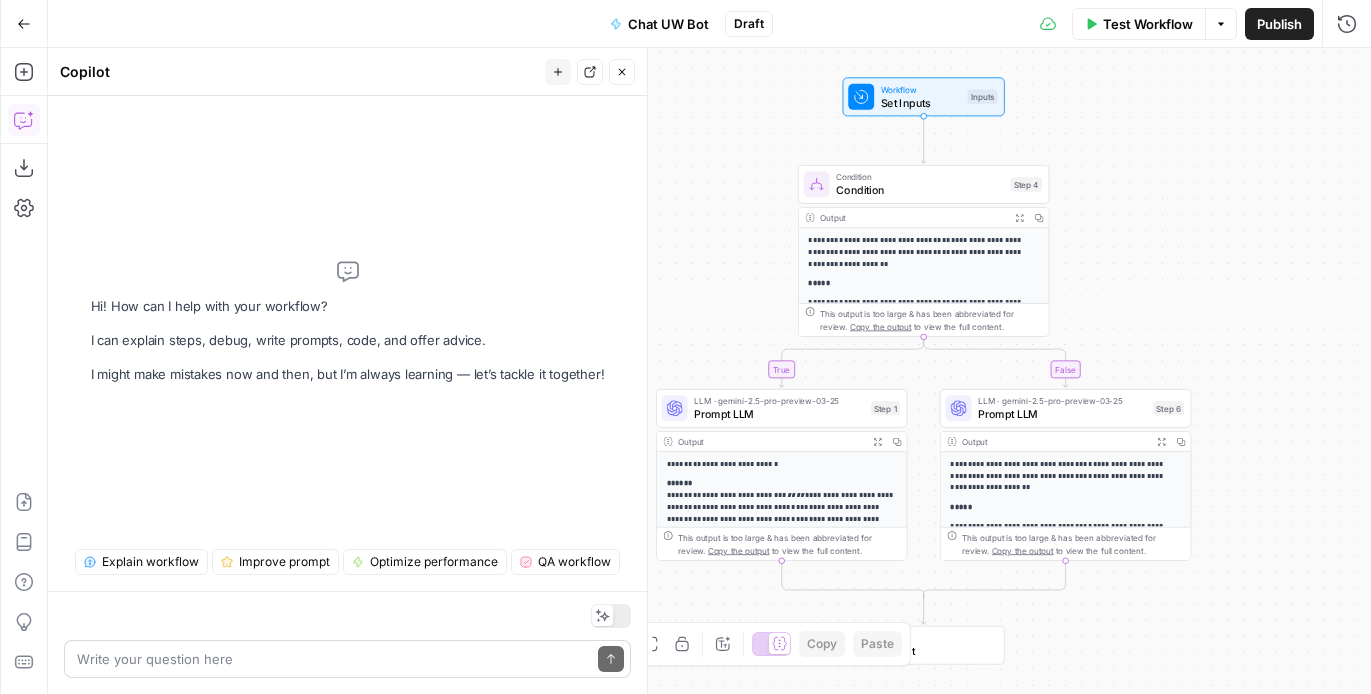 click at bounding box center [333, 659] 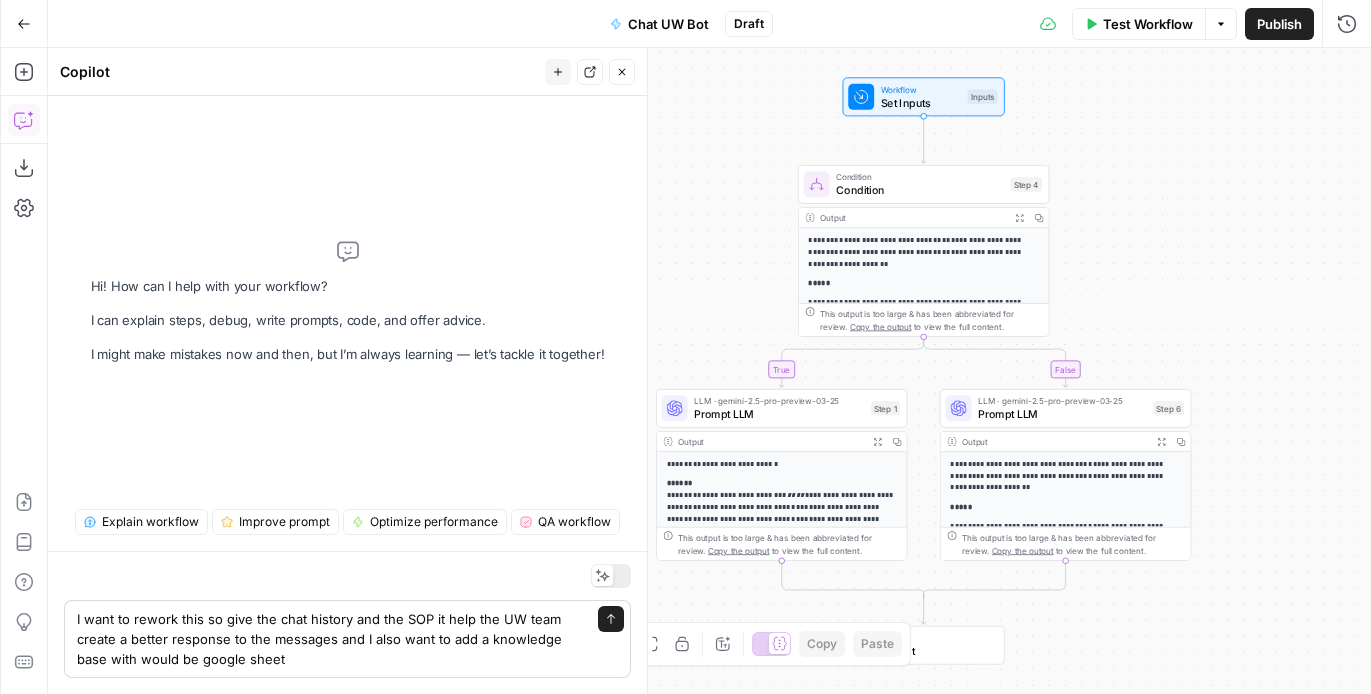 type on "I want to rework this so give the chat history and the SOP it help the UW team create a better response to the messages and I also want to add a knowledge base with would be google sheets" 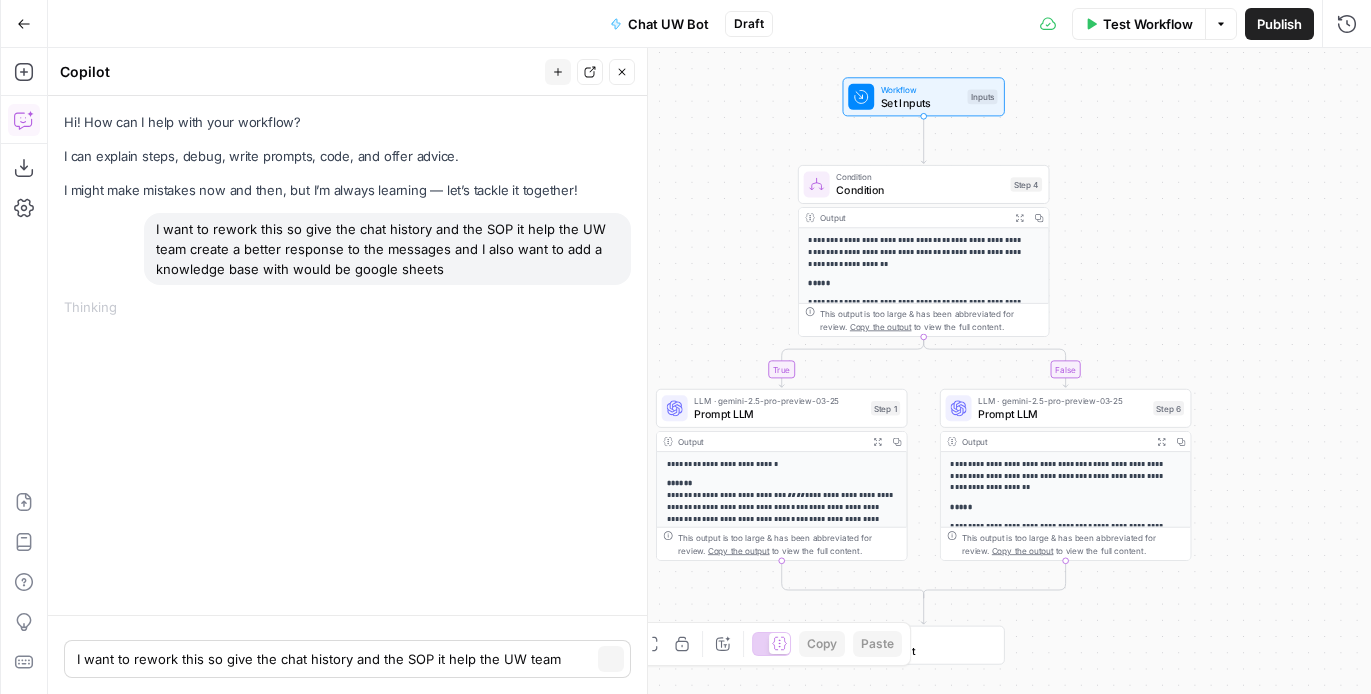 type 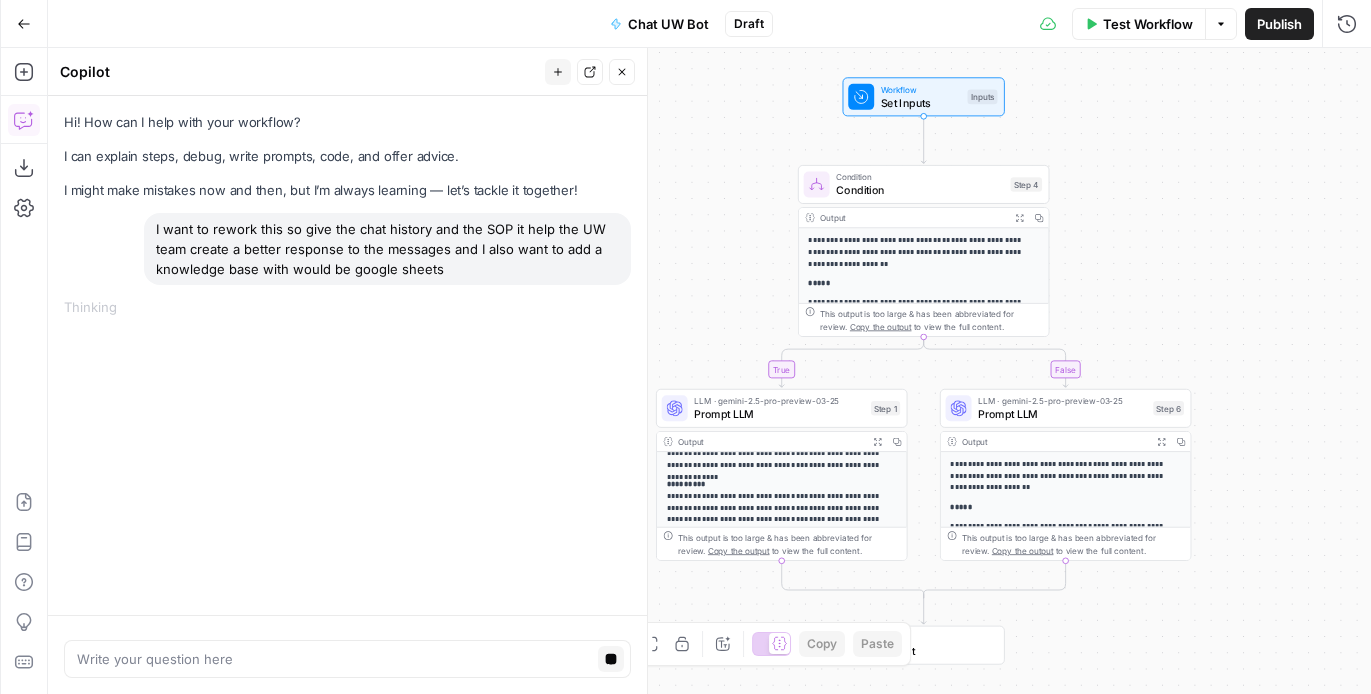 scroll, scrollTop: 282, scrollLeft: 0, axis: vertical 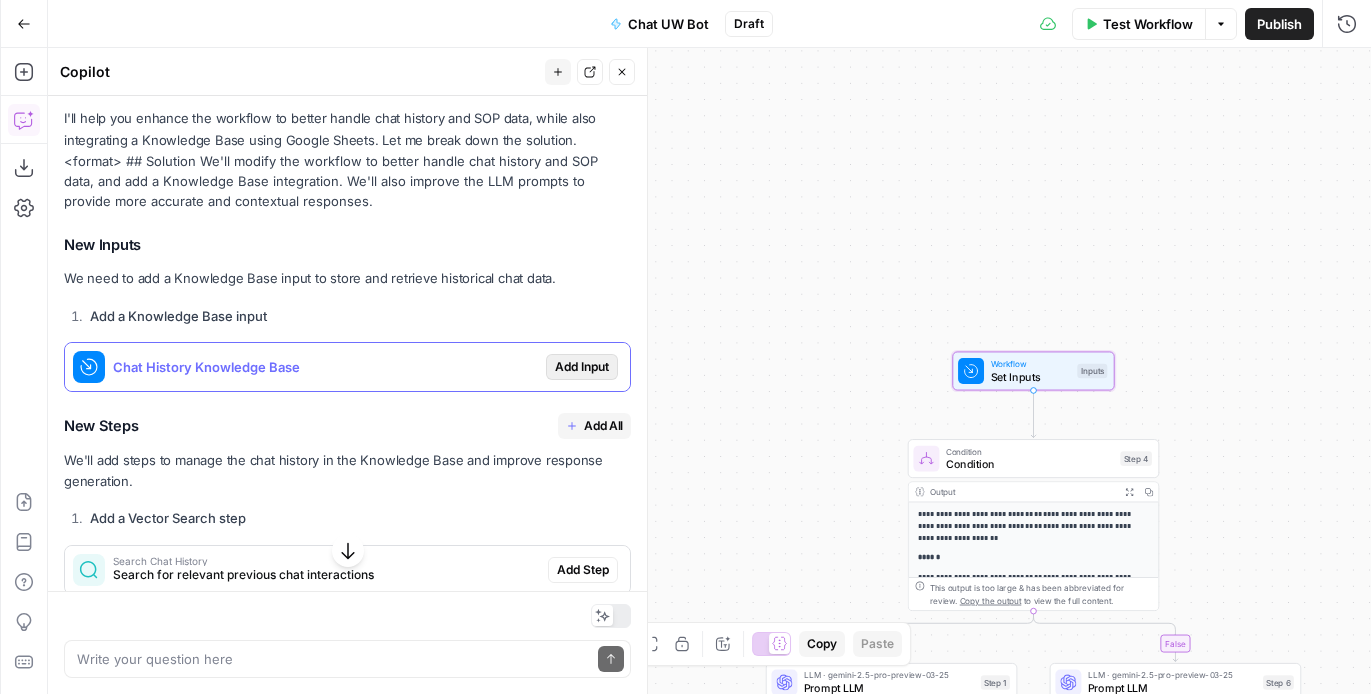 click on "Add Input" at bounding box center [582, 367] 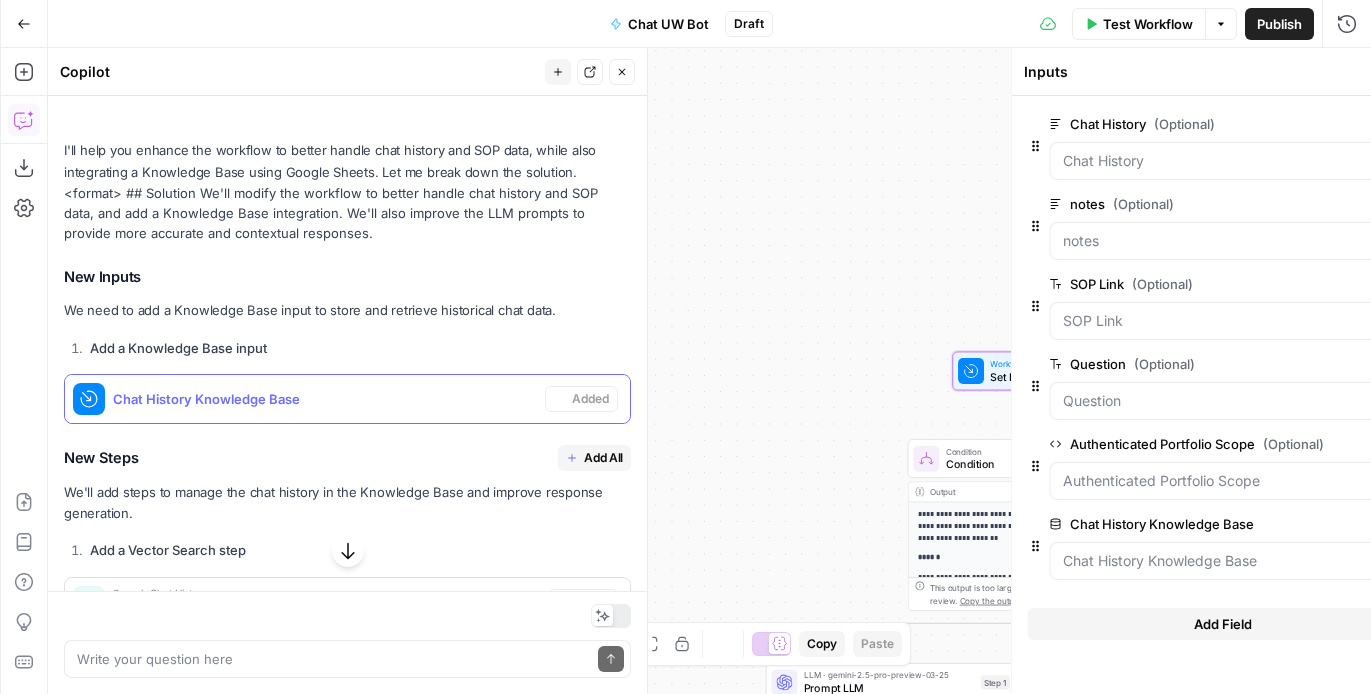 scroll, scrollTop: 221, scrollLeft: 0, axis: vertical 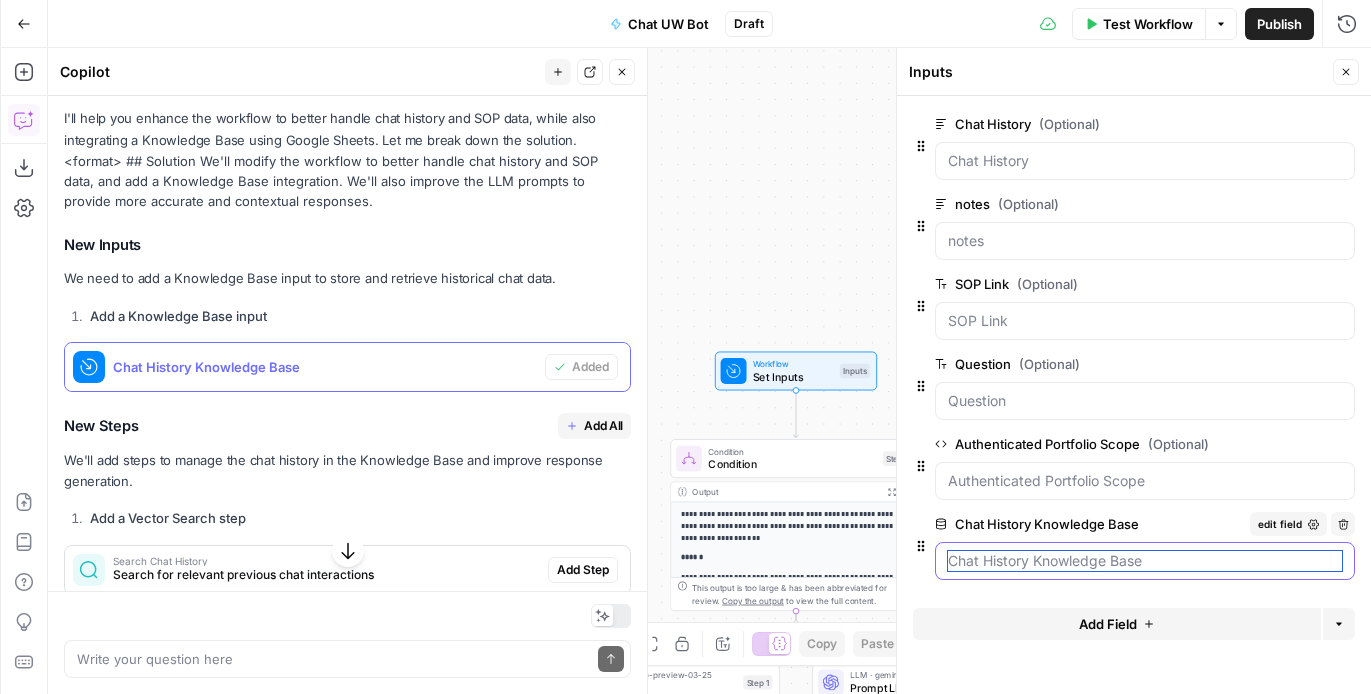 click on "Chat History Knowledge Base" at bounding box center (1145, 561) 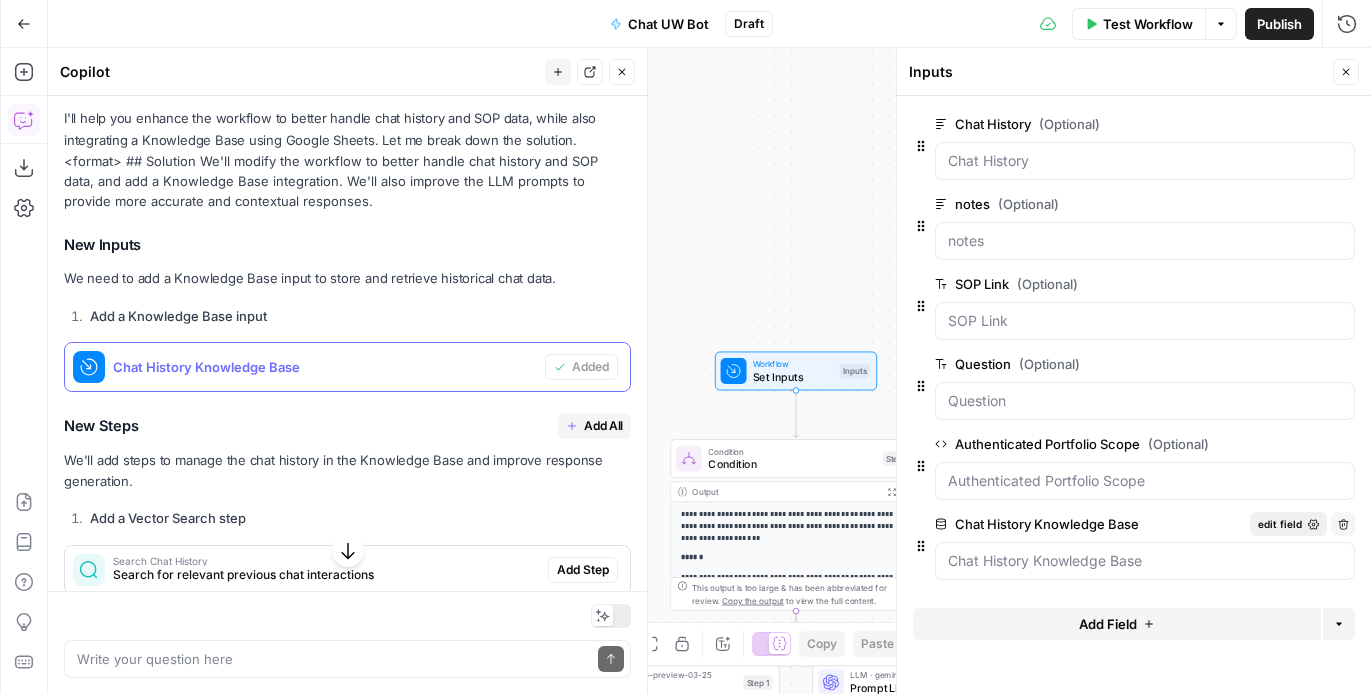 click on "edit field" at bounding box center [1280, 524] 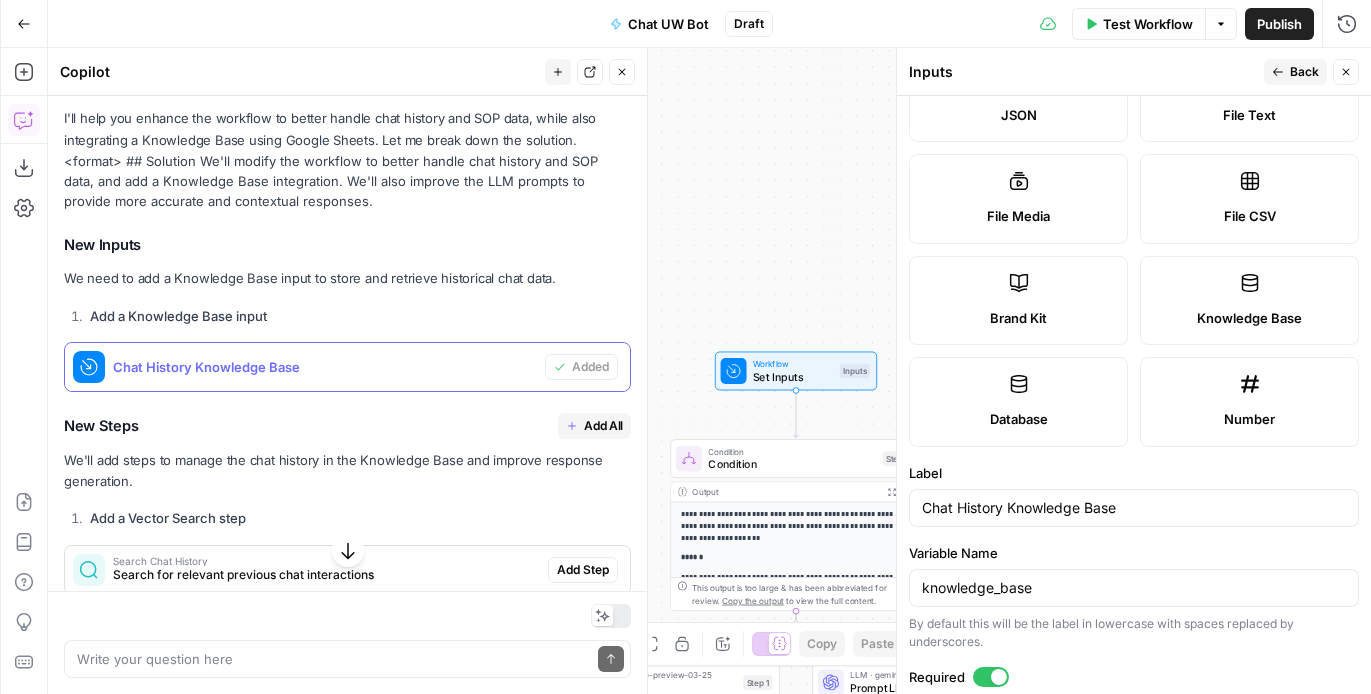 scroll, scrollTop: 507, scrollLeft: 0, axis: vertical 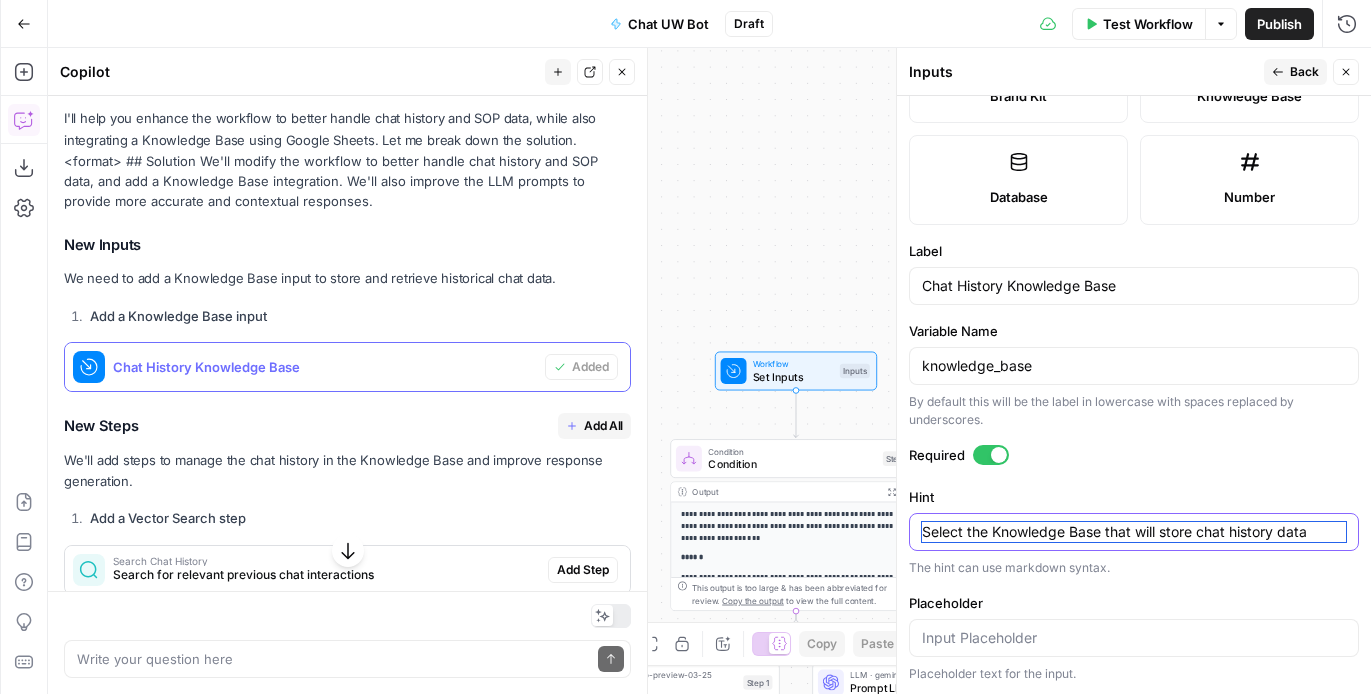 click on "Select the Knowledge Base that will store chat history data" at bounding box center (1134, 532) 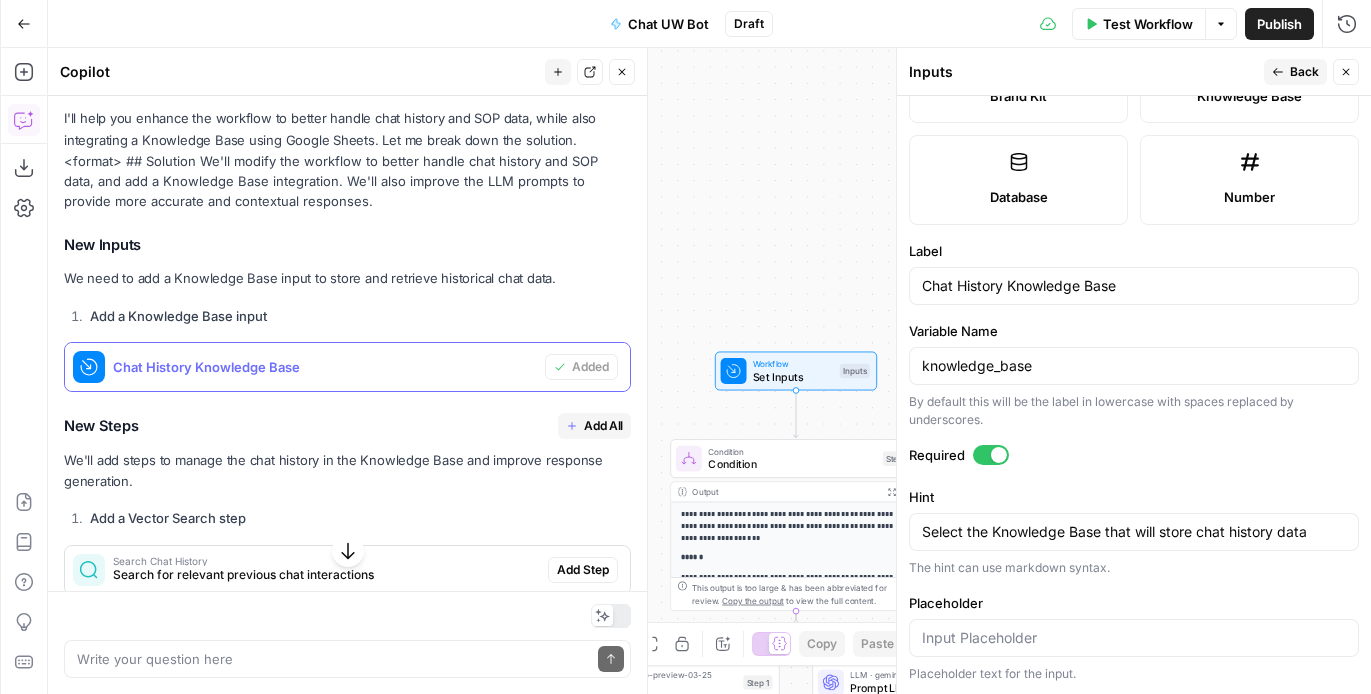 click on "Required" at bounding box center [1134, 455] 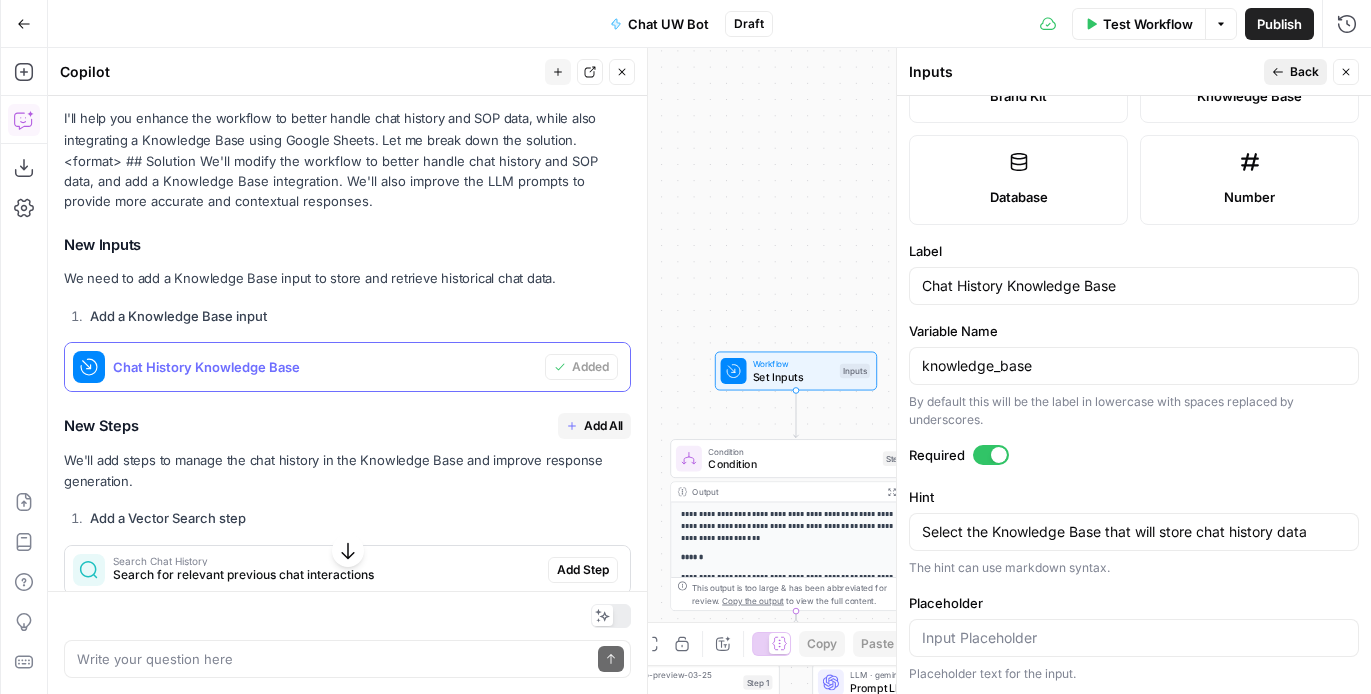 click 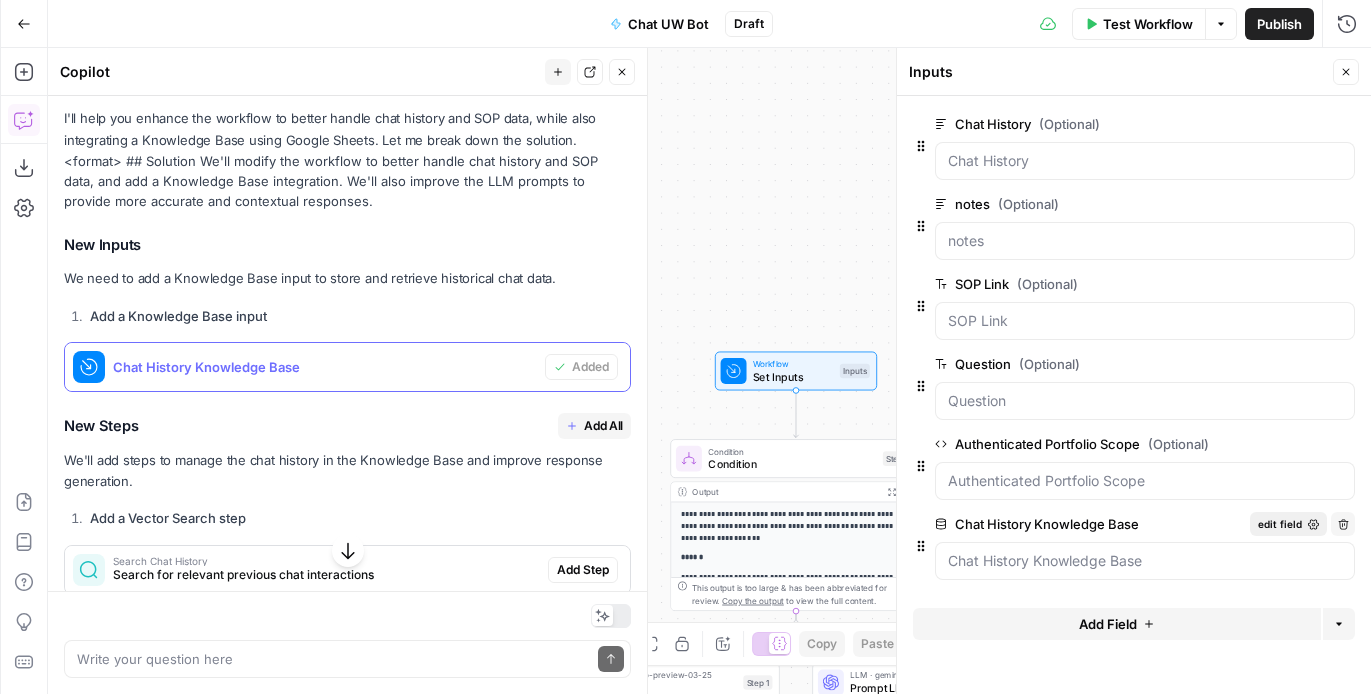 click on "edit field" at bounding box center (1280, 524) 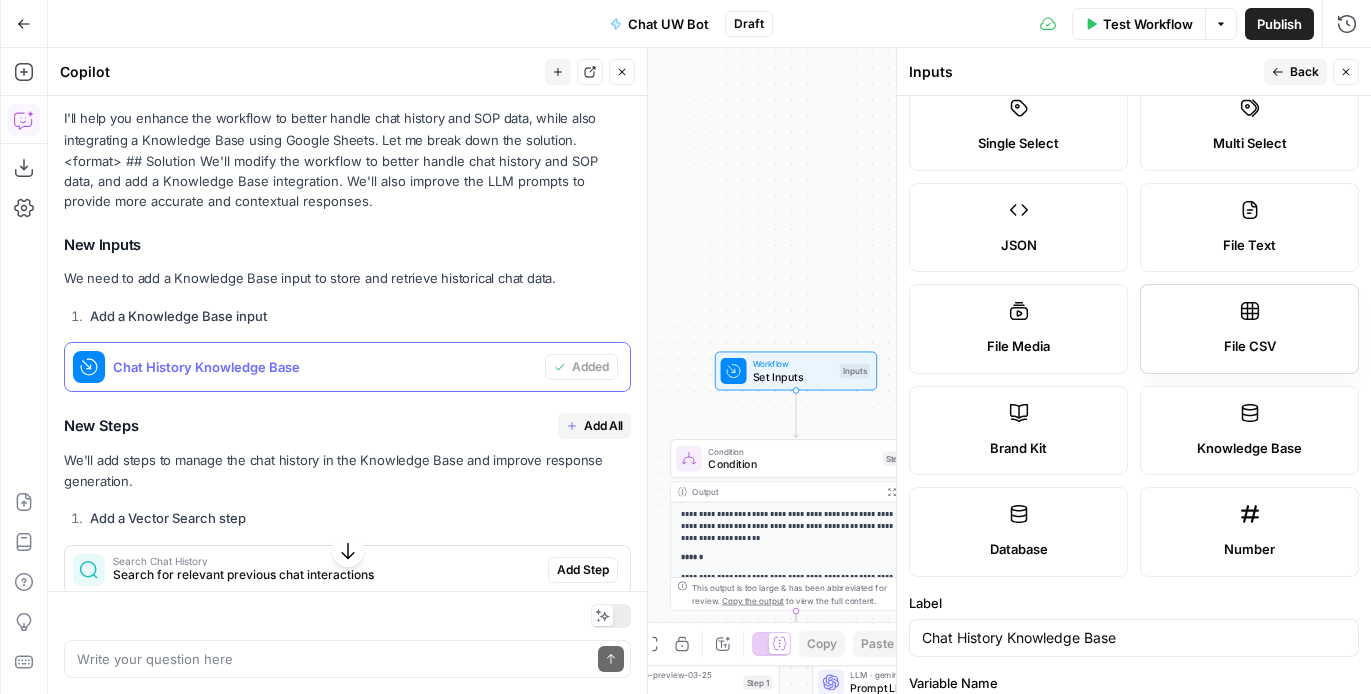 scroll, scrollTop: 137, scrollLeft: 0, axis: vertical 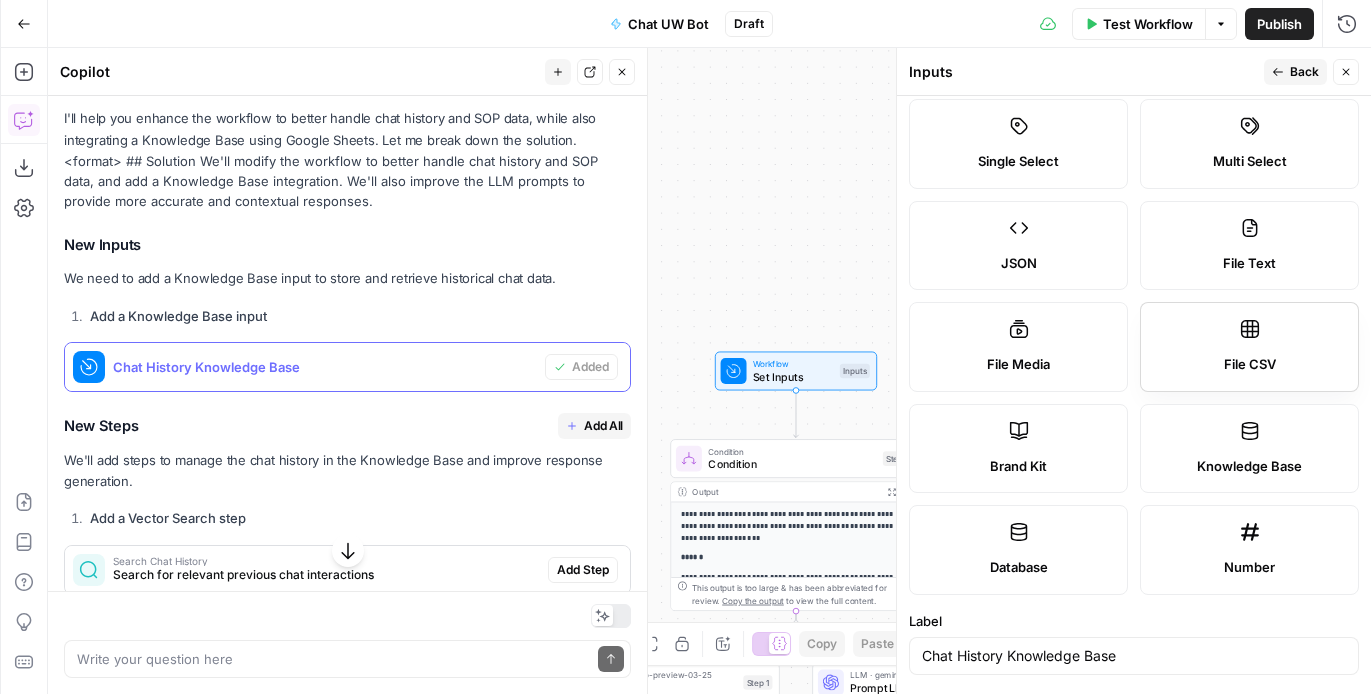 click on "File CSV" at bounding box center [1249, 347] 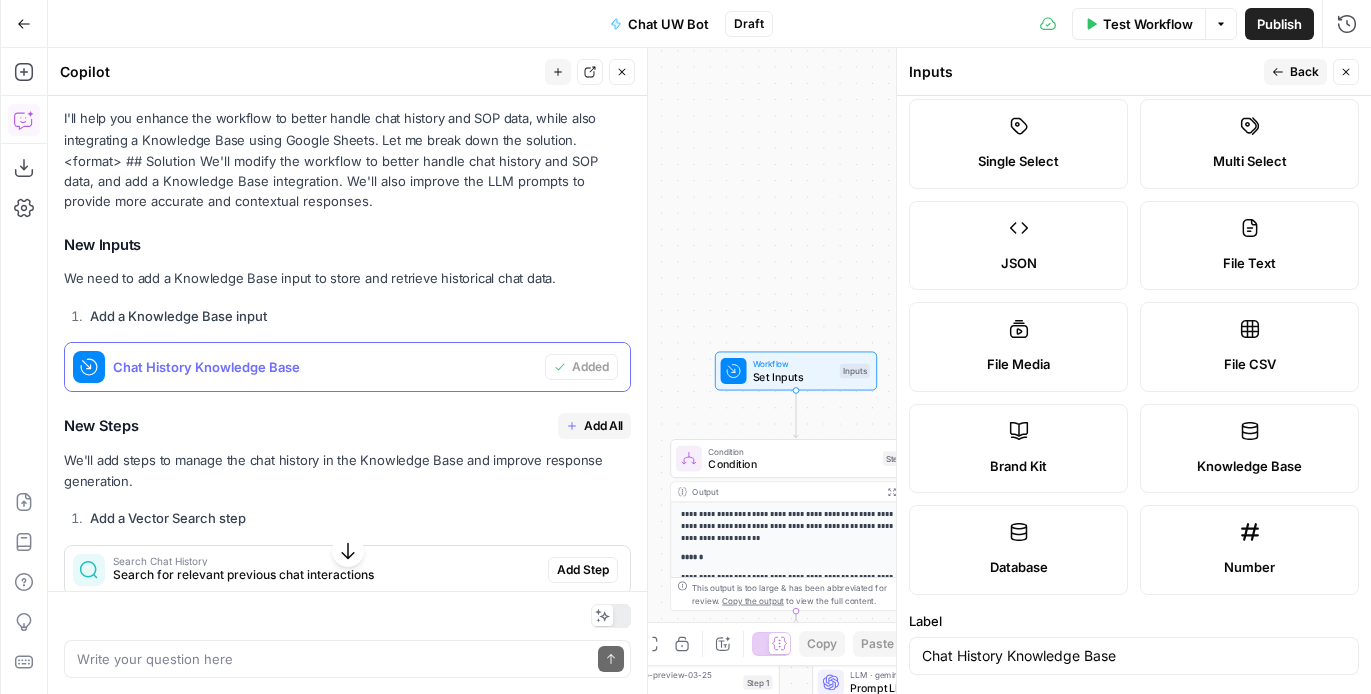 click on "Back" at bounding box center [1295, 72] 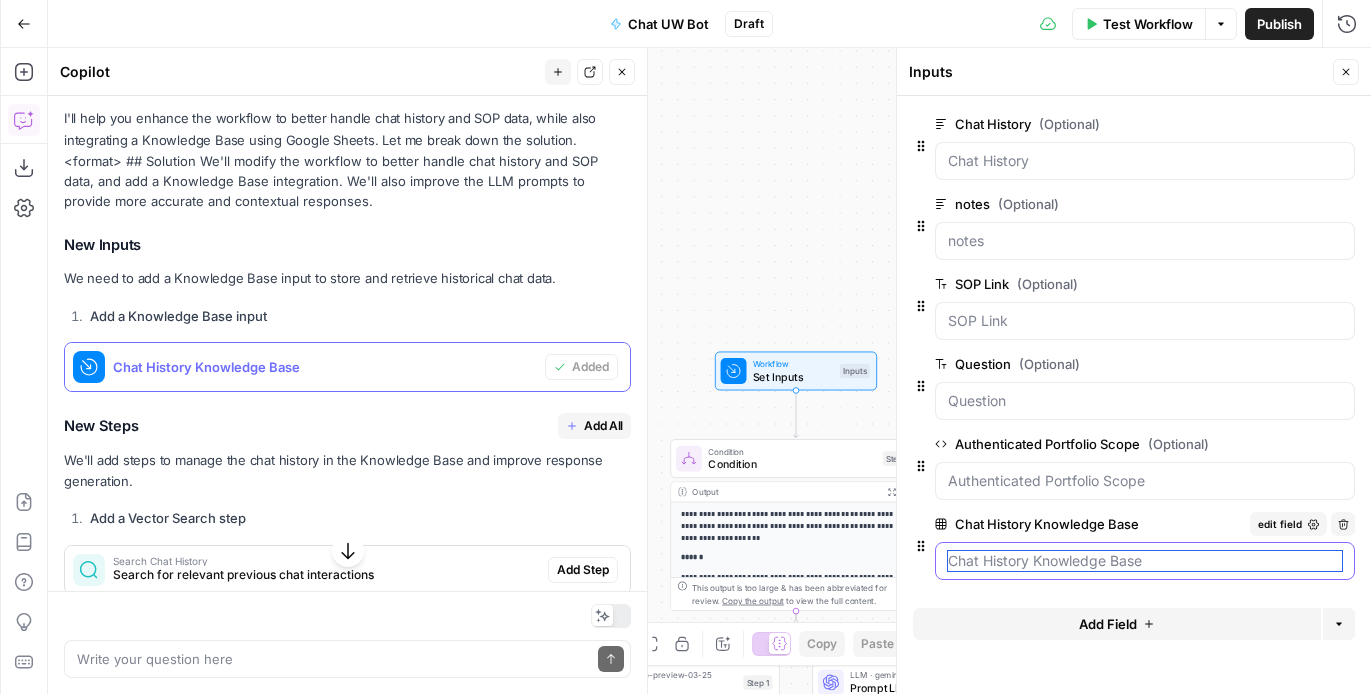 click on "Chat History Knowledge Base" at bounding box center (1145, 561) 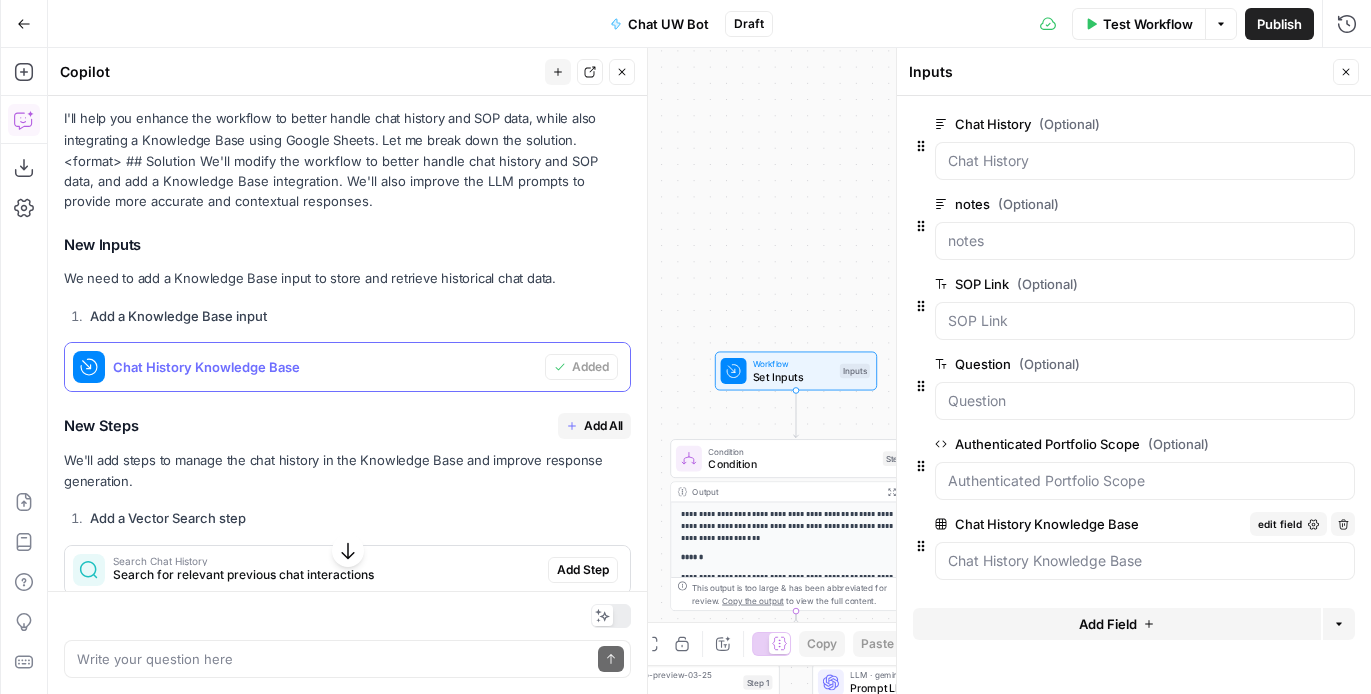 click on "Chat History Knowledge Base edit field Delete group" at bounding box center [1134, 546] 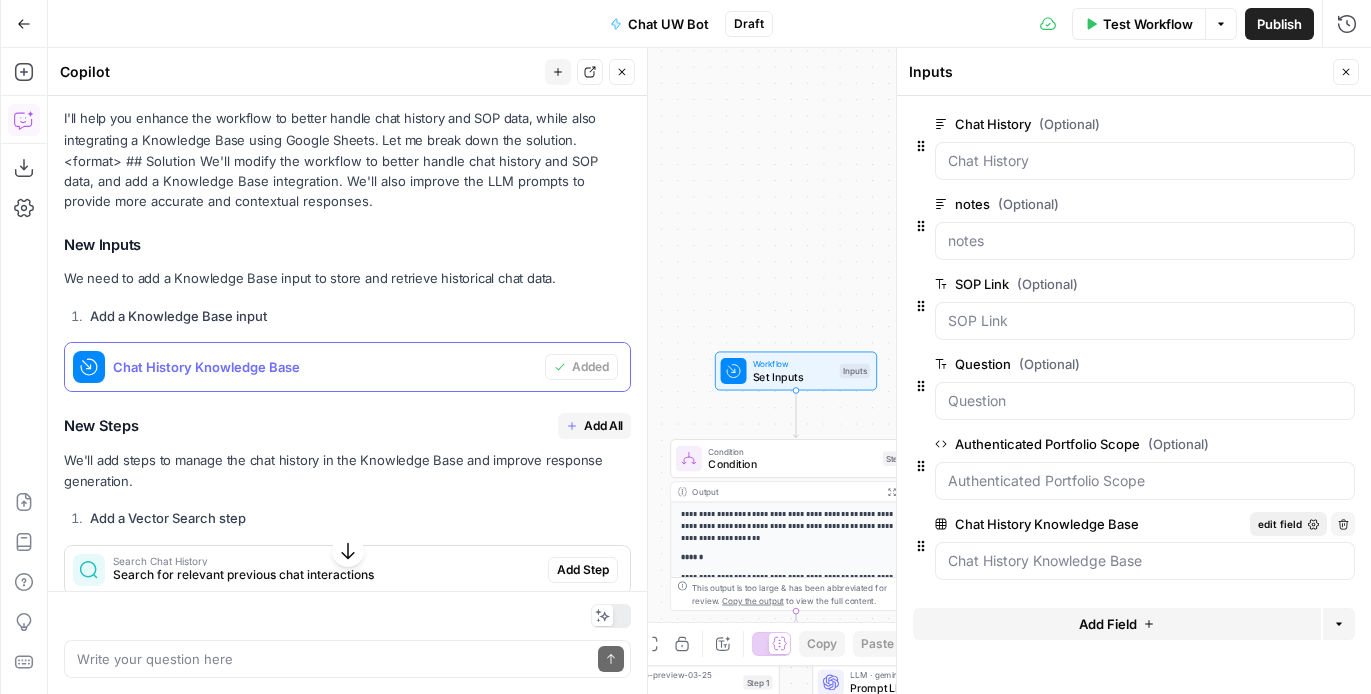 click on "edit field" at bounding box center (1280, 524) 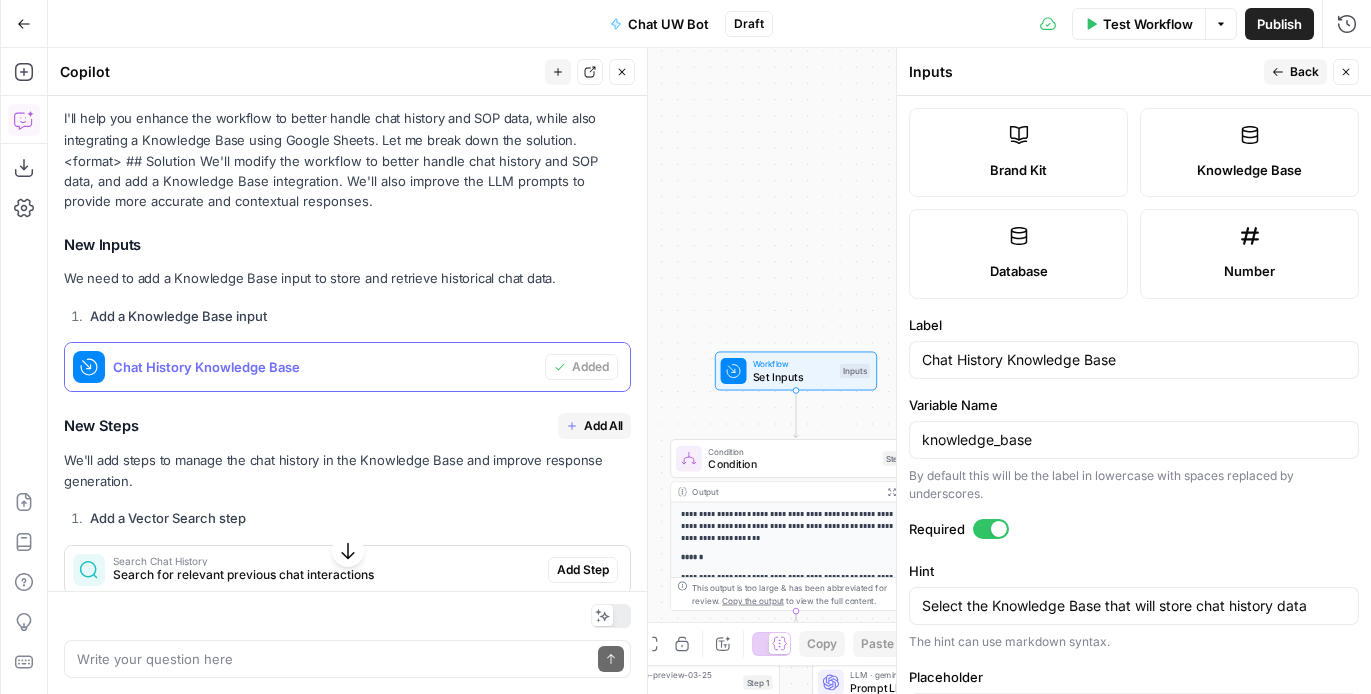 scroll, scrollTop: 507, scrollLeft: 0, axis: vertical 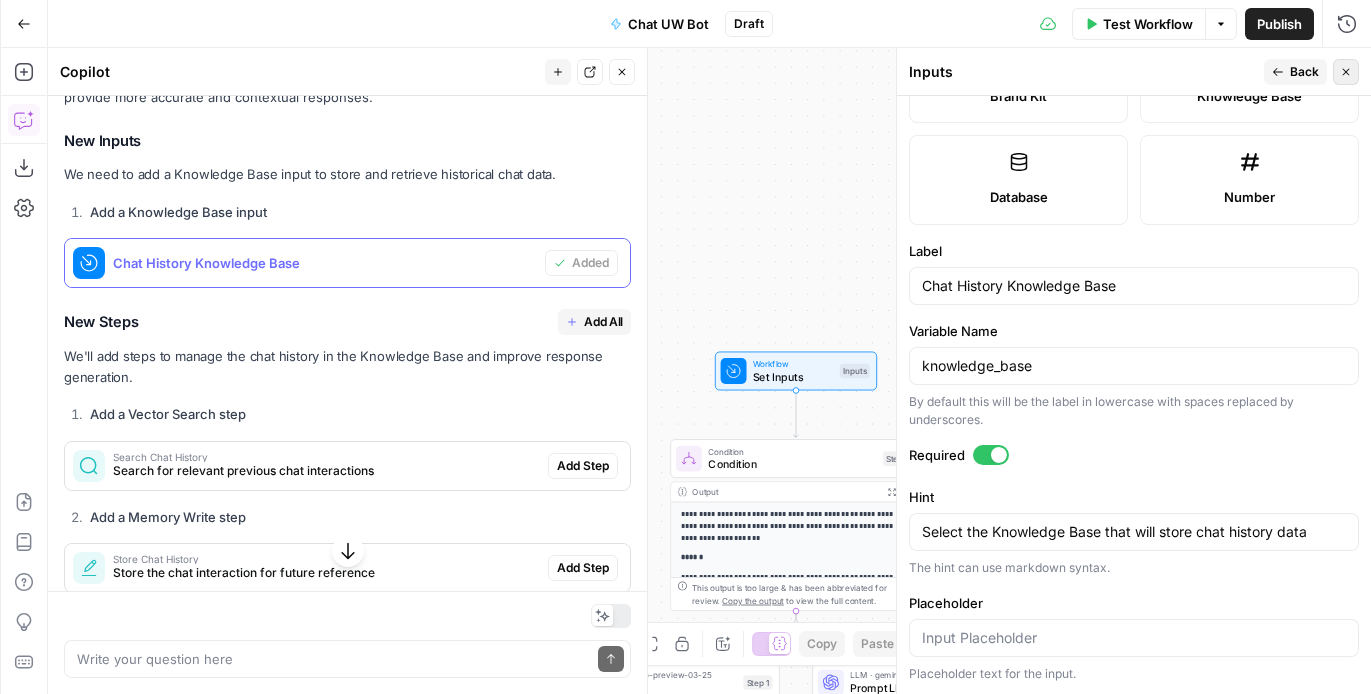 click on "Close" at bounding box center [1346, 72] 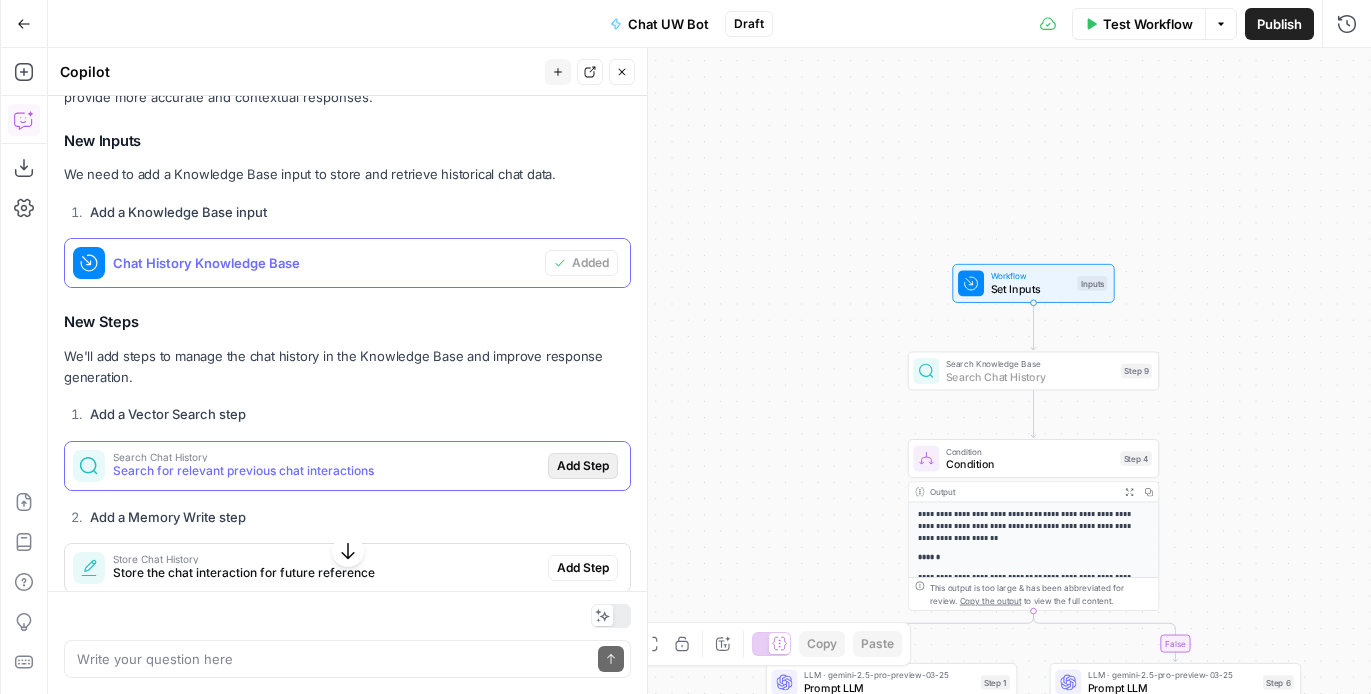 click on "Add Step" at bounding box center [583, 466] 